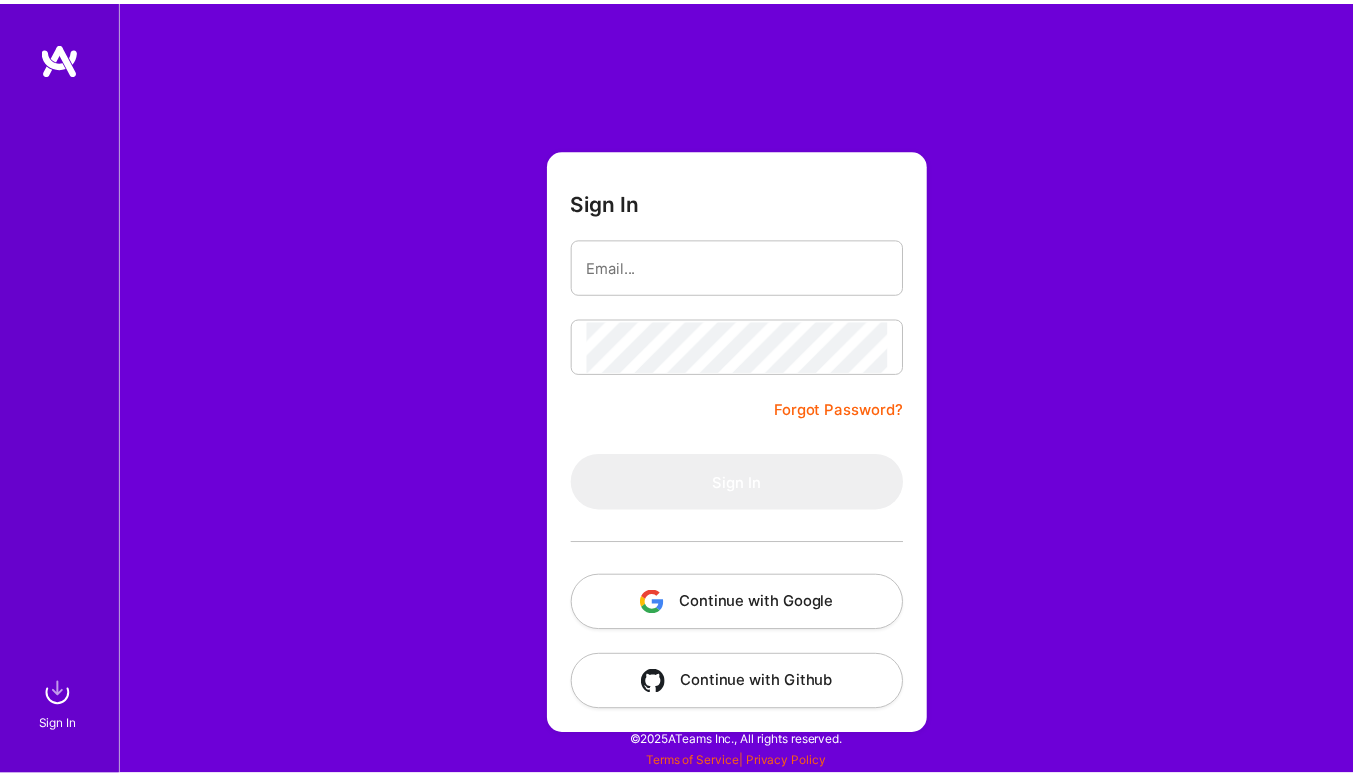 scroll, scrollTop: 0, scrollLeft: 0, axis: both 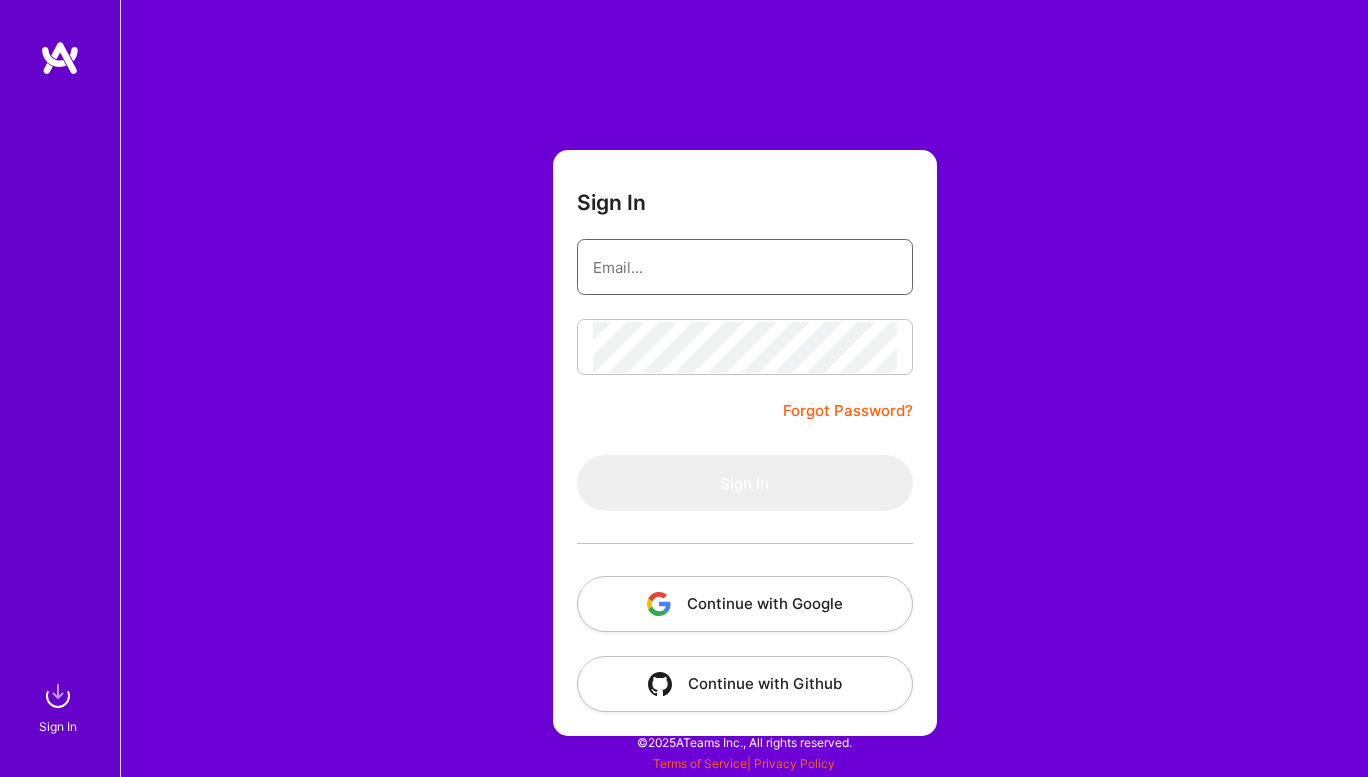 click at bounding box center (745, 267) 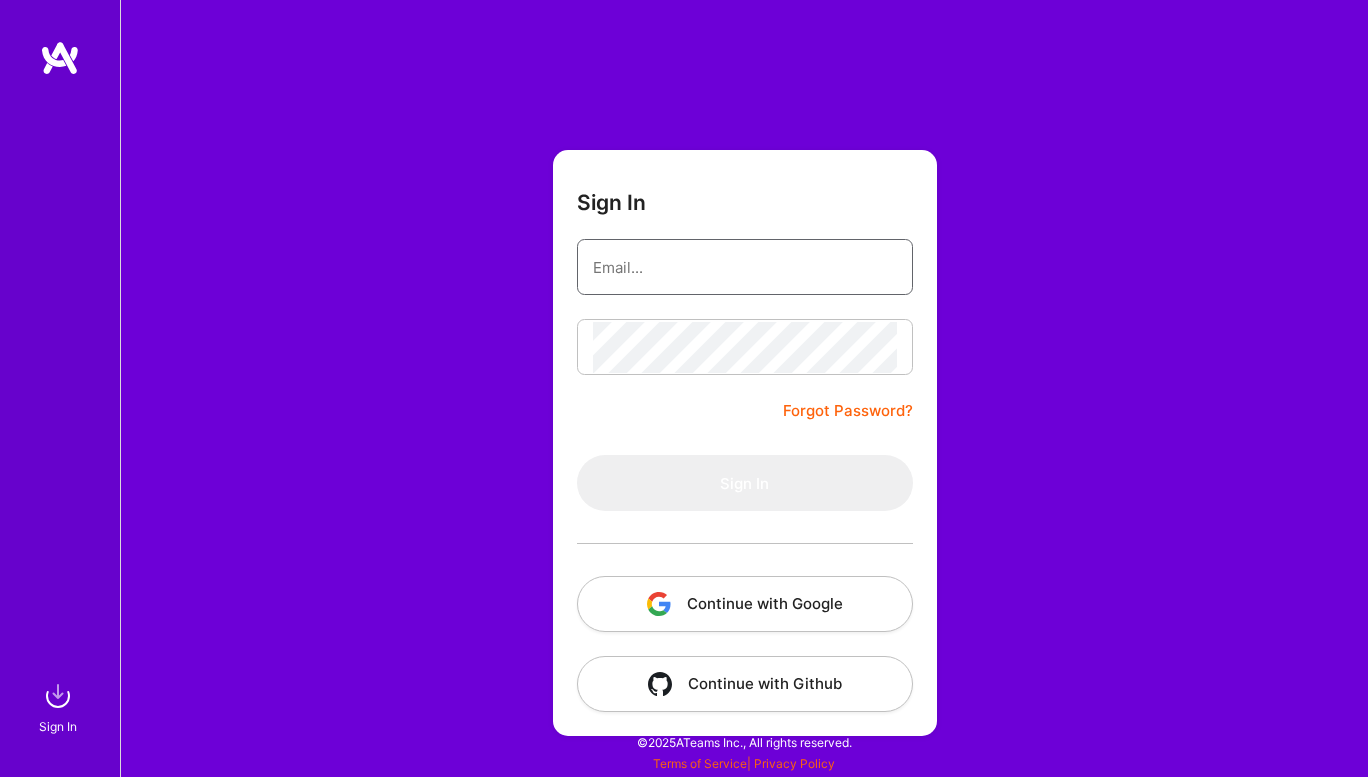 type on "[EMAIL]" 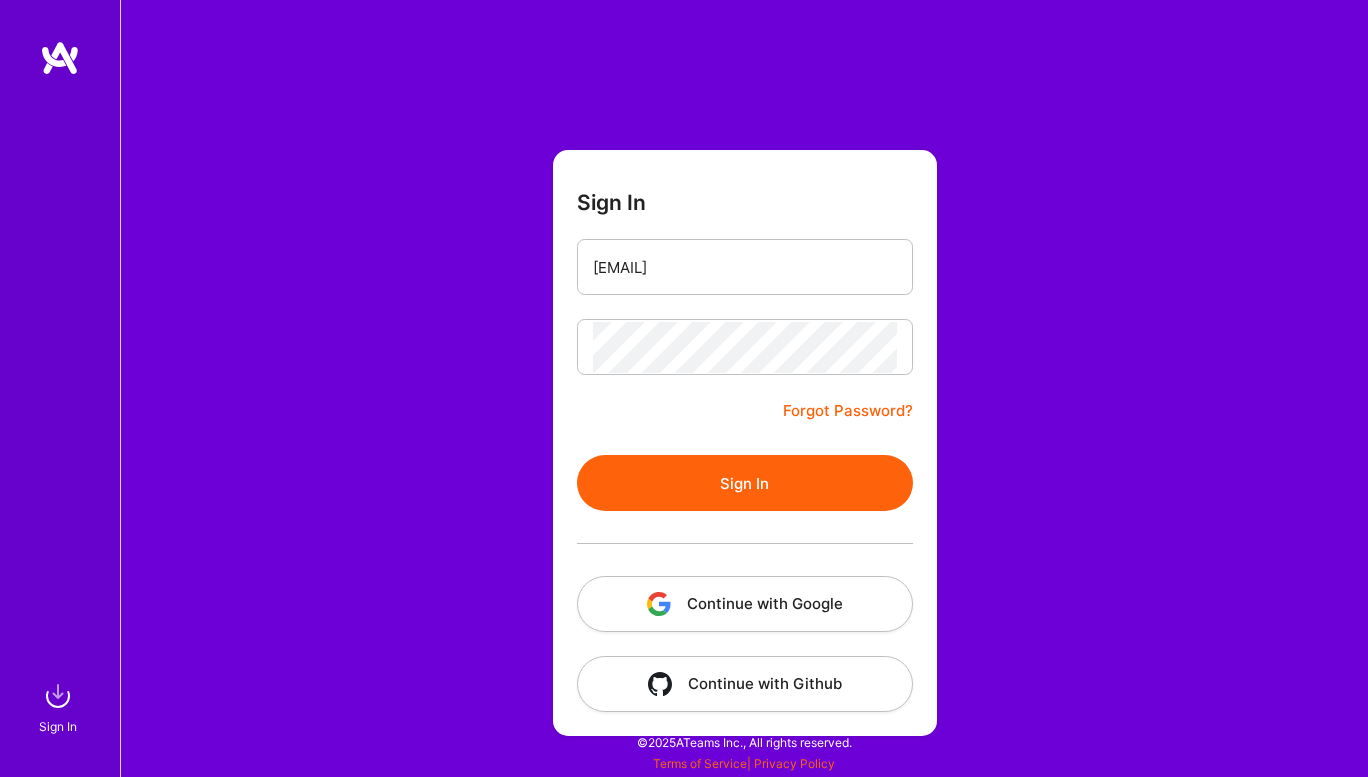 click at bounding box center [745, 543] 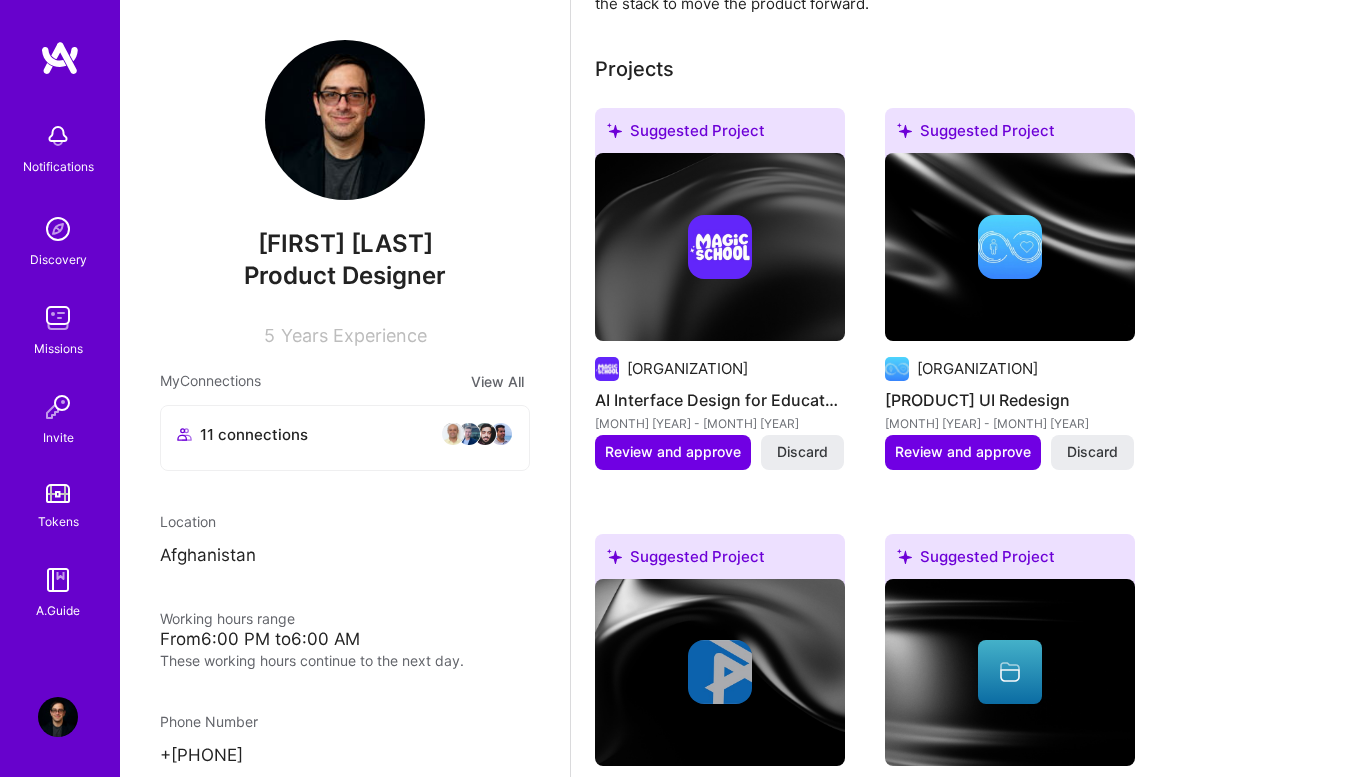 scroll, scrollTop: 475, scrollLeft: 0, axis: vertical 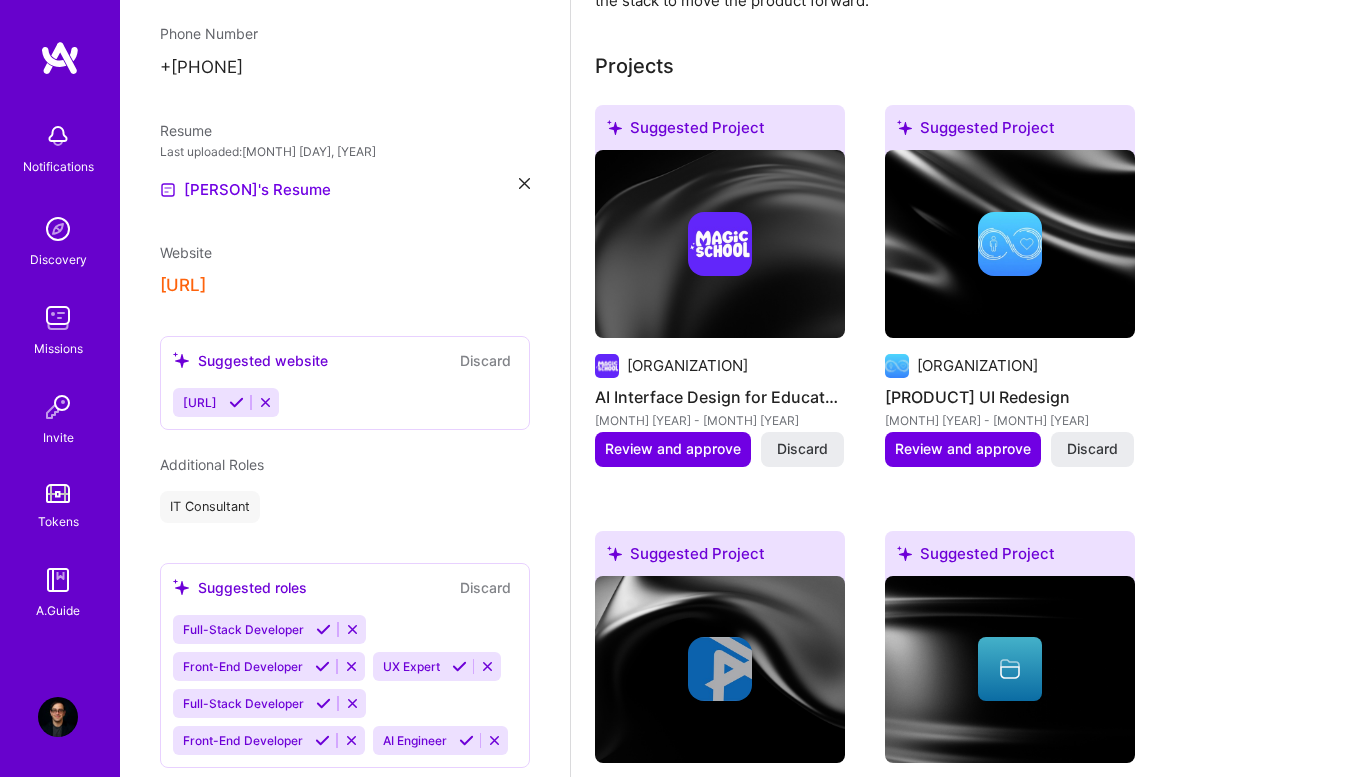 click at bounding box center [236, 402] 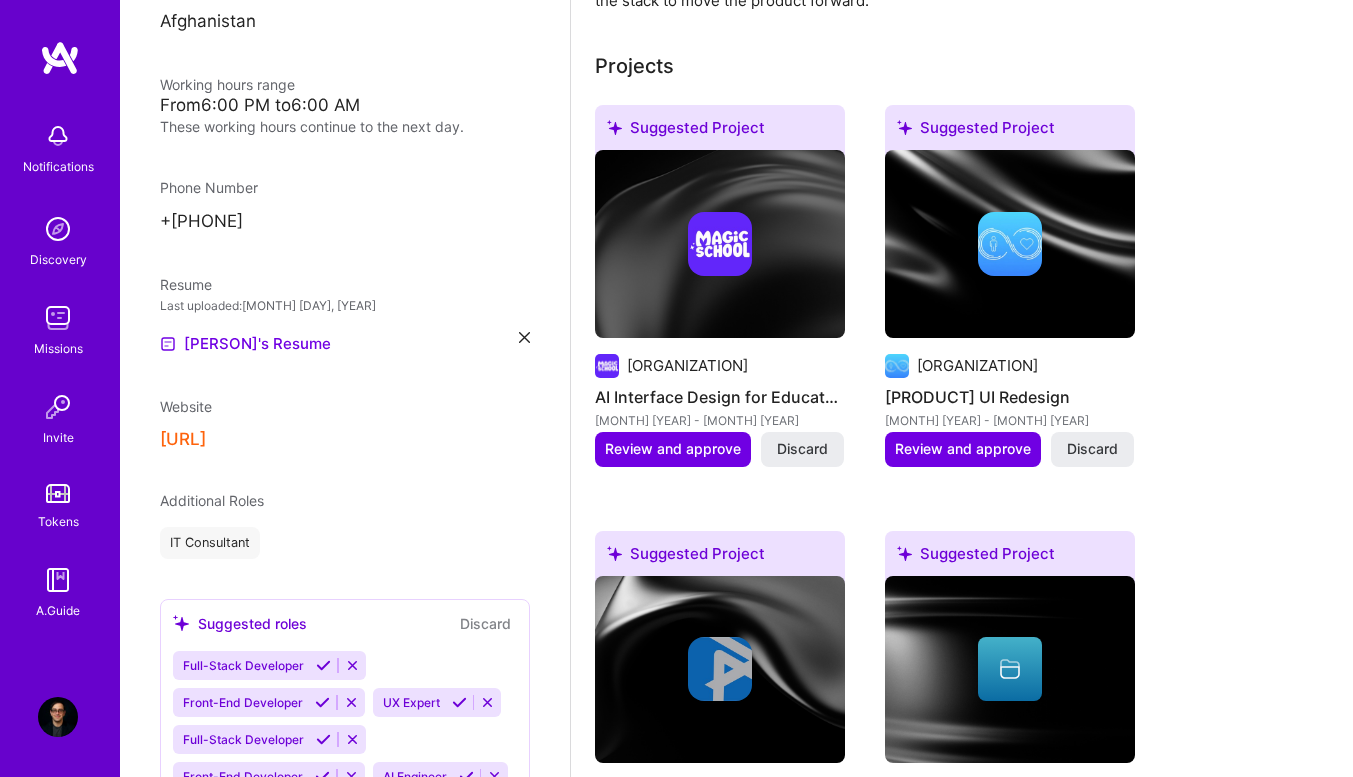 scroll, scrollTop: 484, scrollLeft: 0, axis: vertical 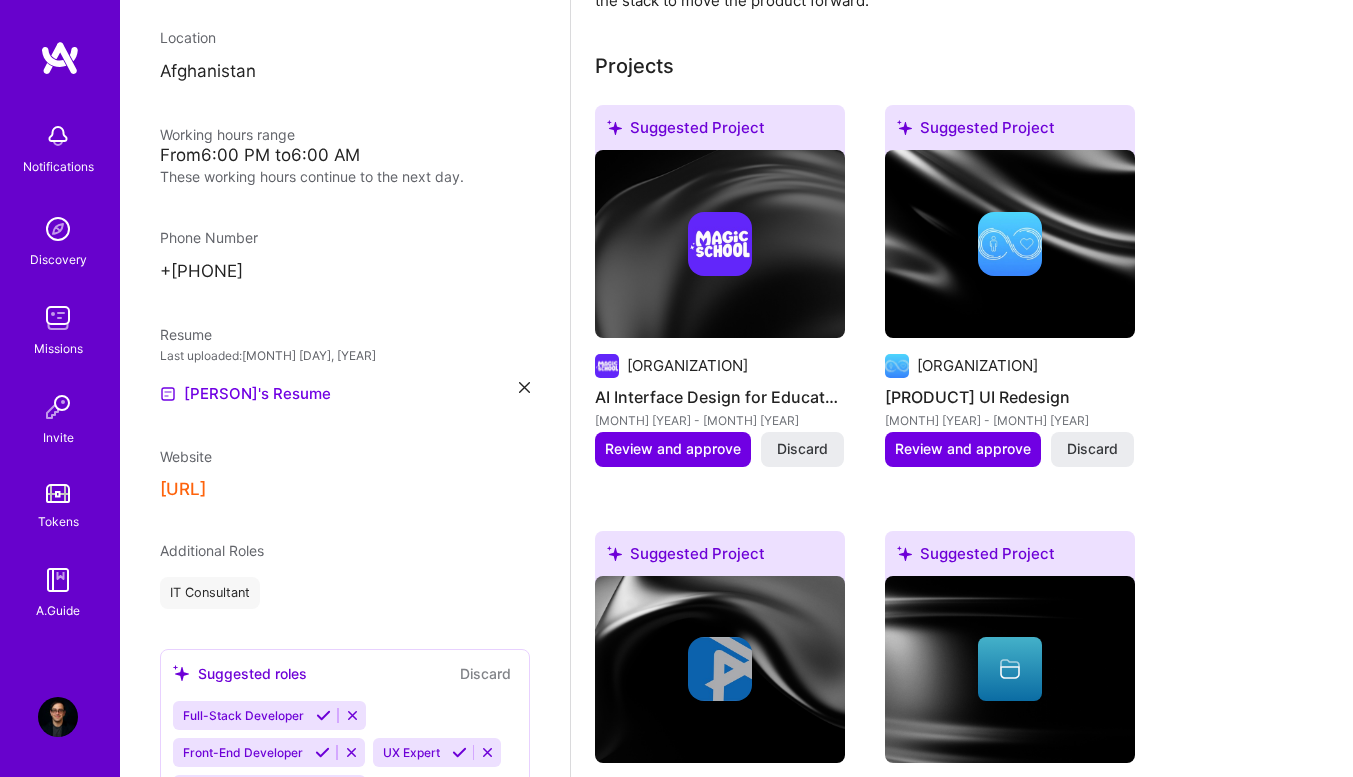 click at bounding box center (58, 318) 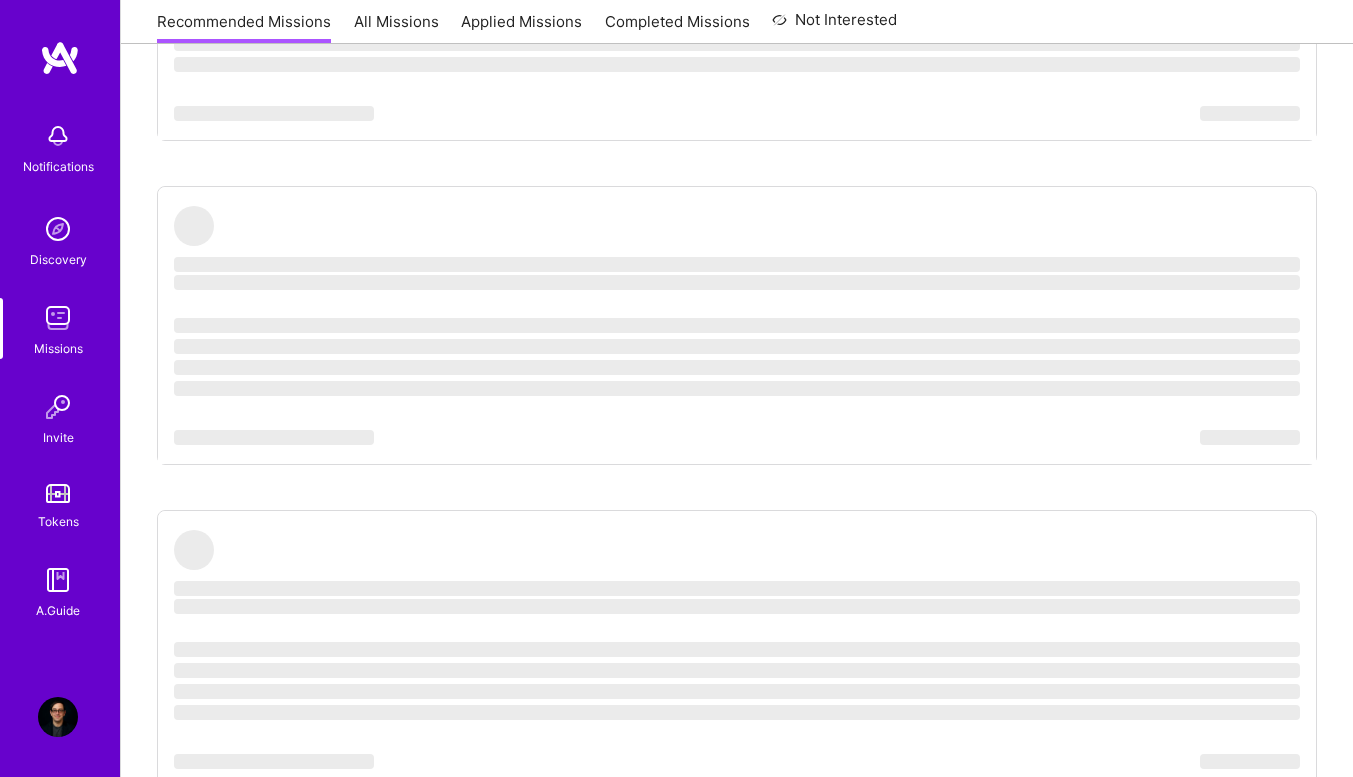 scroll, scrollTop: 0, scrollLeft: 0, axis: both 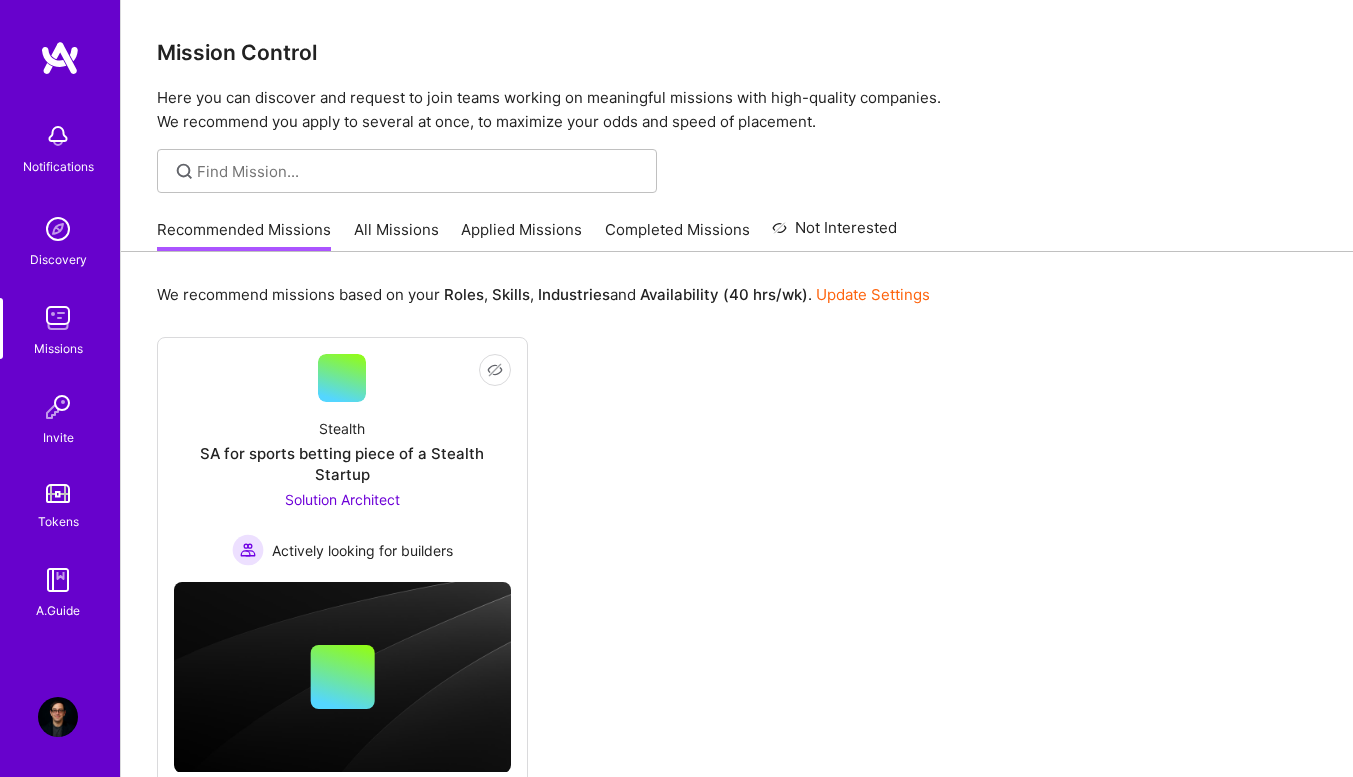 click on "All Missions" at bounding box center (396, 235) 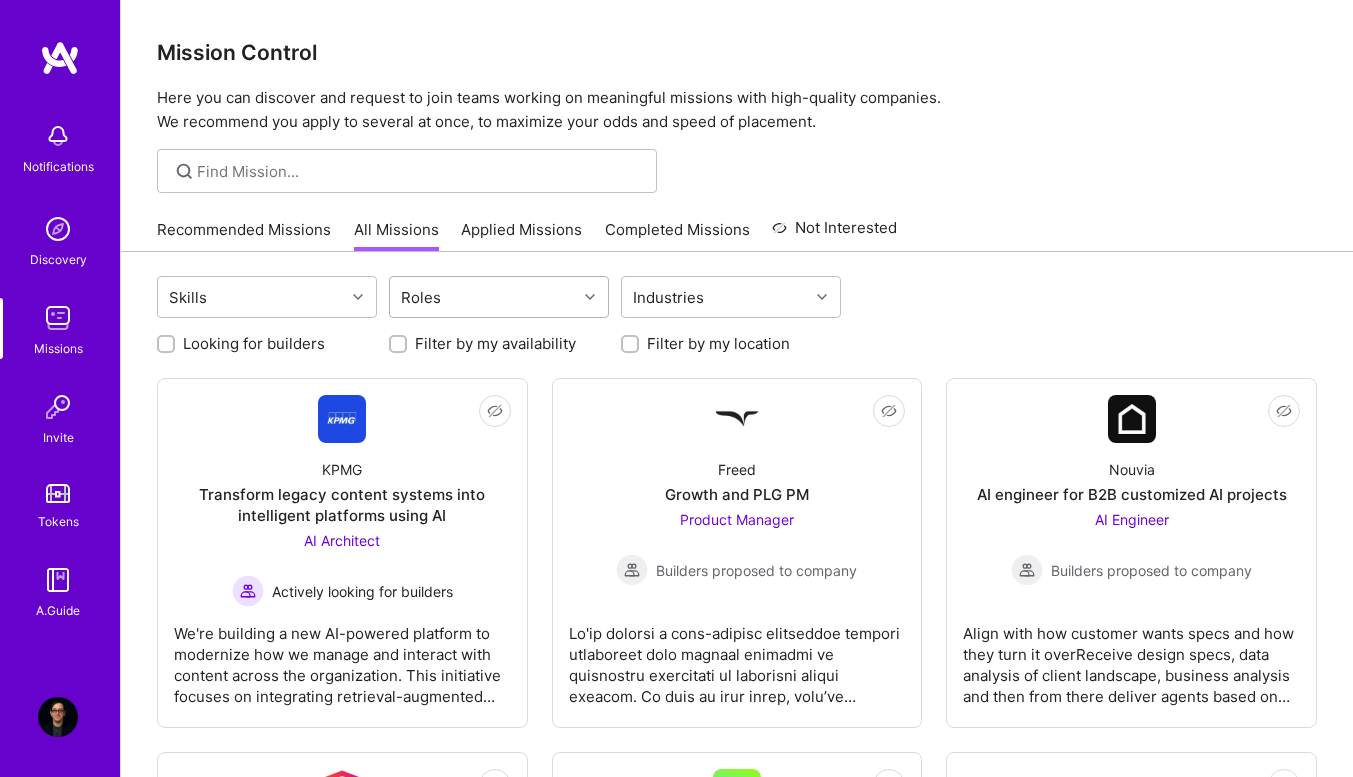 click on "Roles" at bounding box center [483, 297] 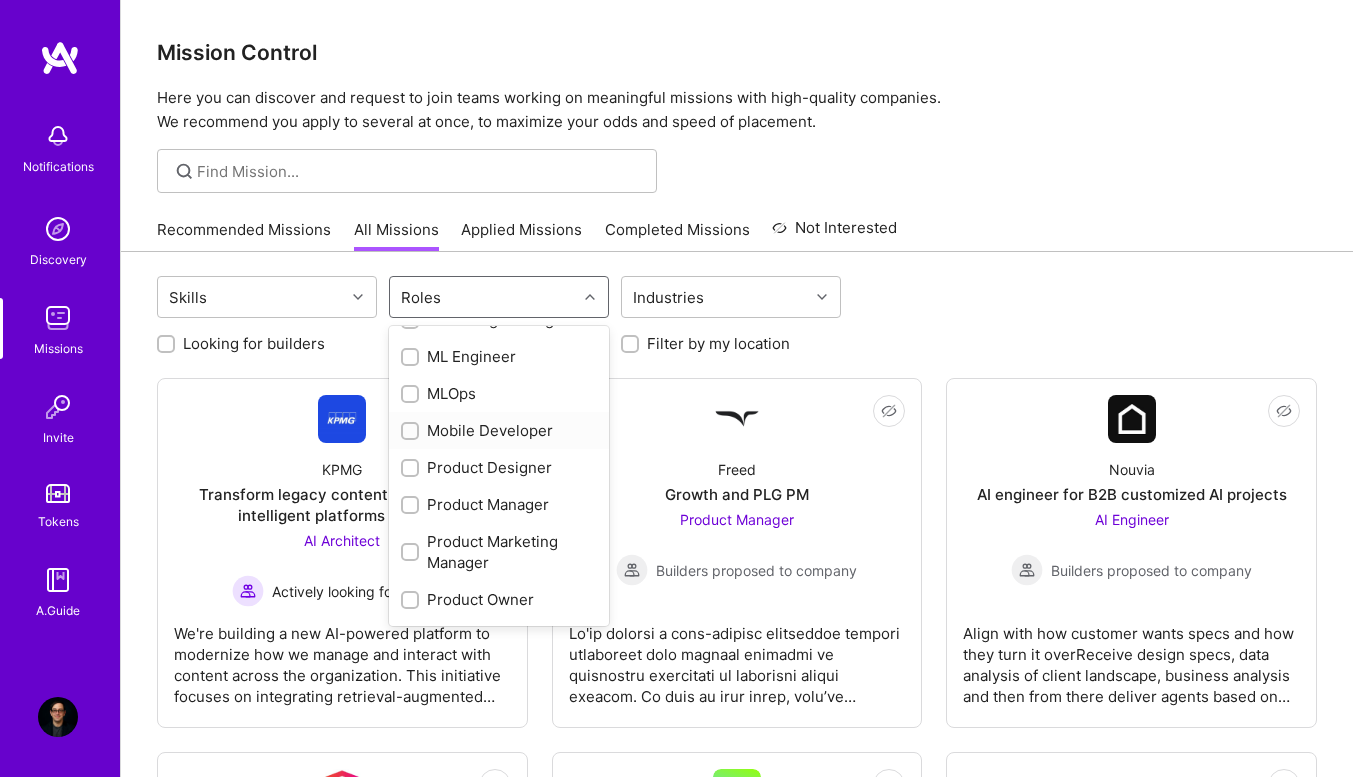 scroll, scrollTop: 804, scrollLeft: 0, axis: vertical 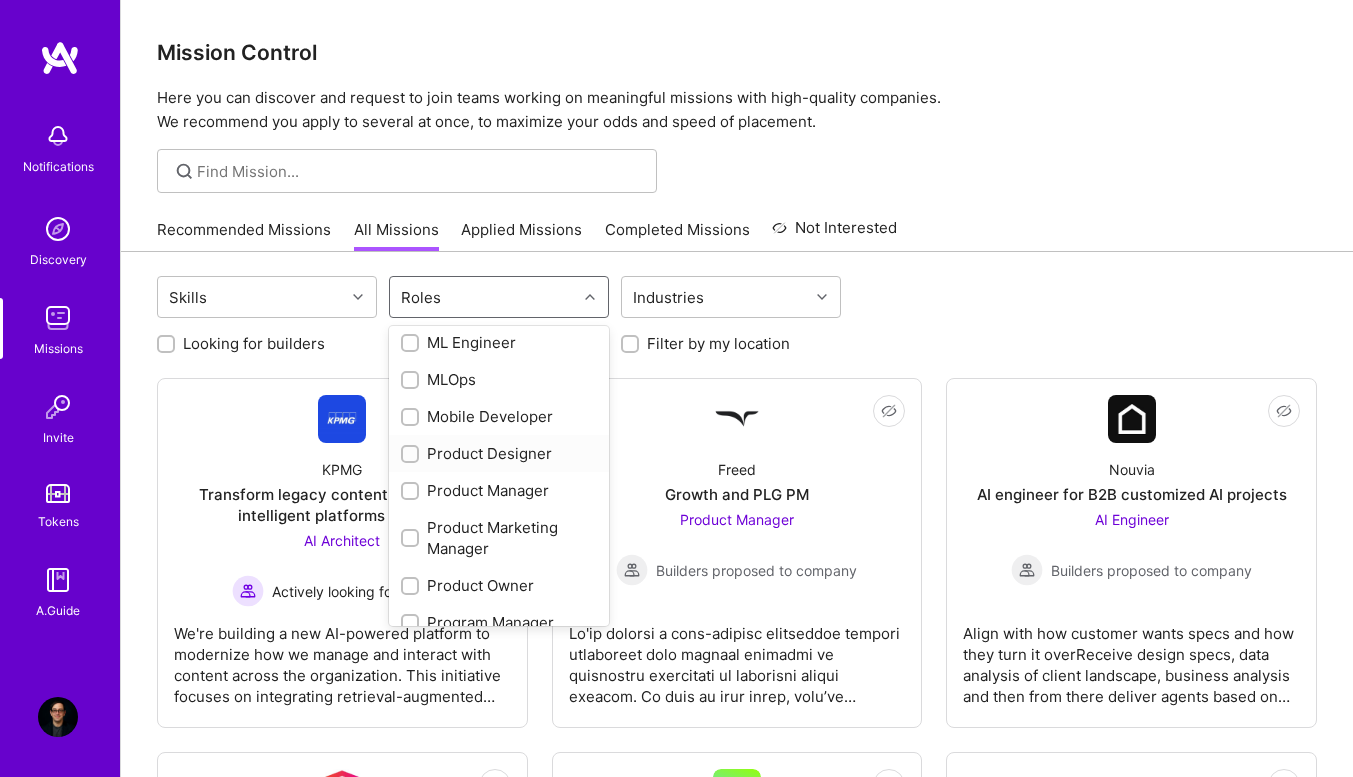 click at bounding box center (412, 455) 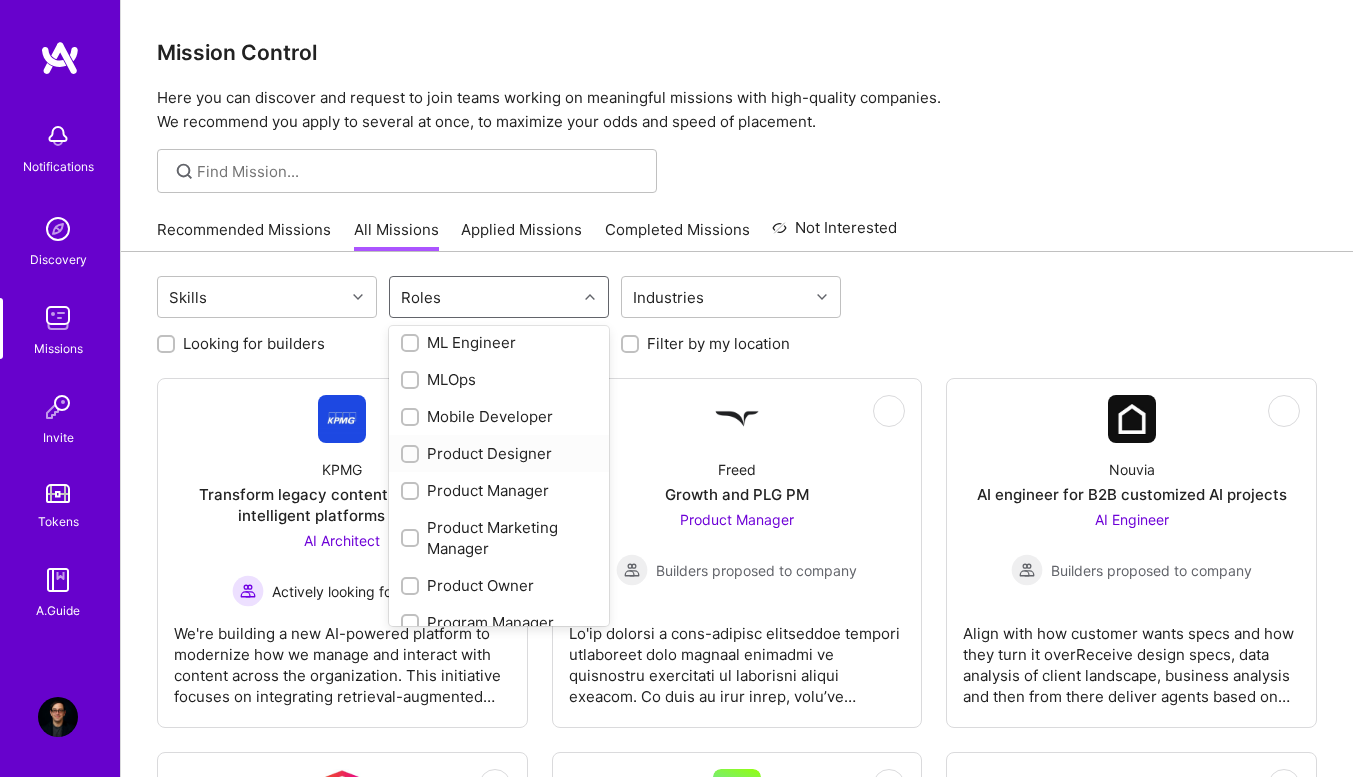 checkbox on "true" 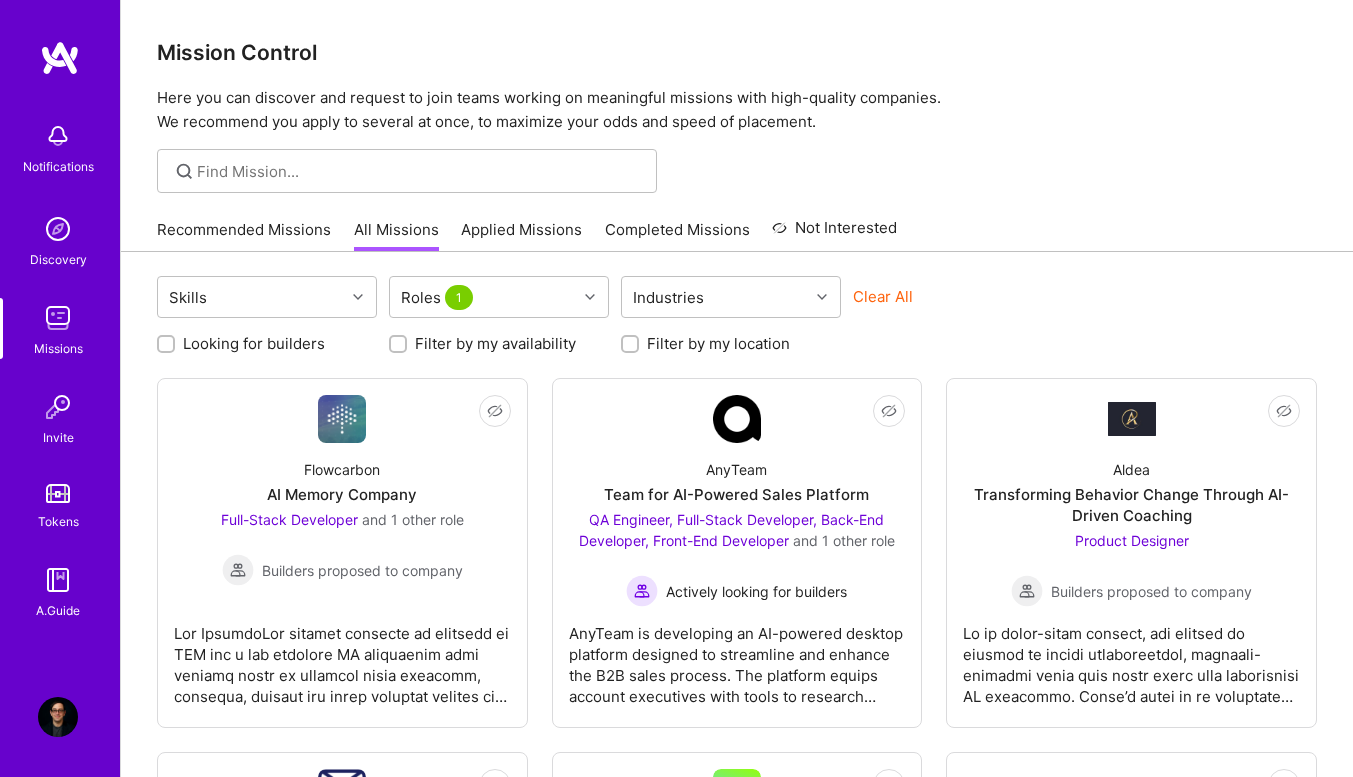 click on "Recommended Missions   All Missions   Applied Missions   Completed Missions   Not Interested" at bounding box center (737, 229) 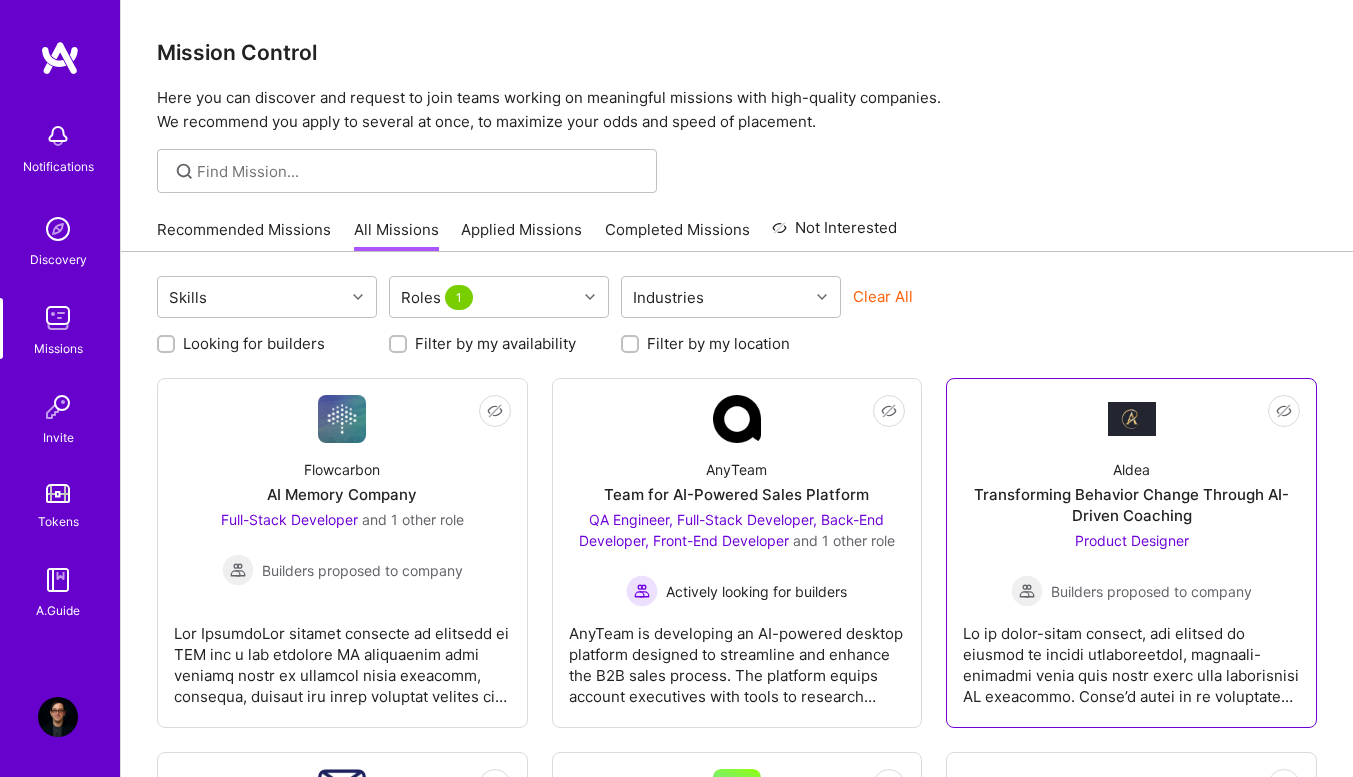 click on "Aldea Transforming Behavior Change Through AI-Driven Coaching Product Designer   Builders proposed to company" at bounding box center [1131, 525] 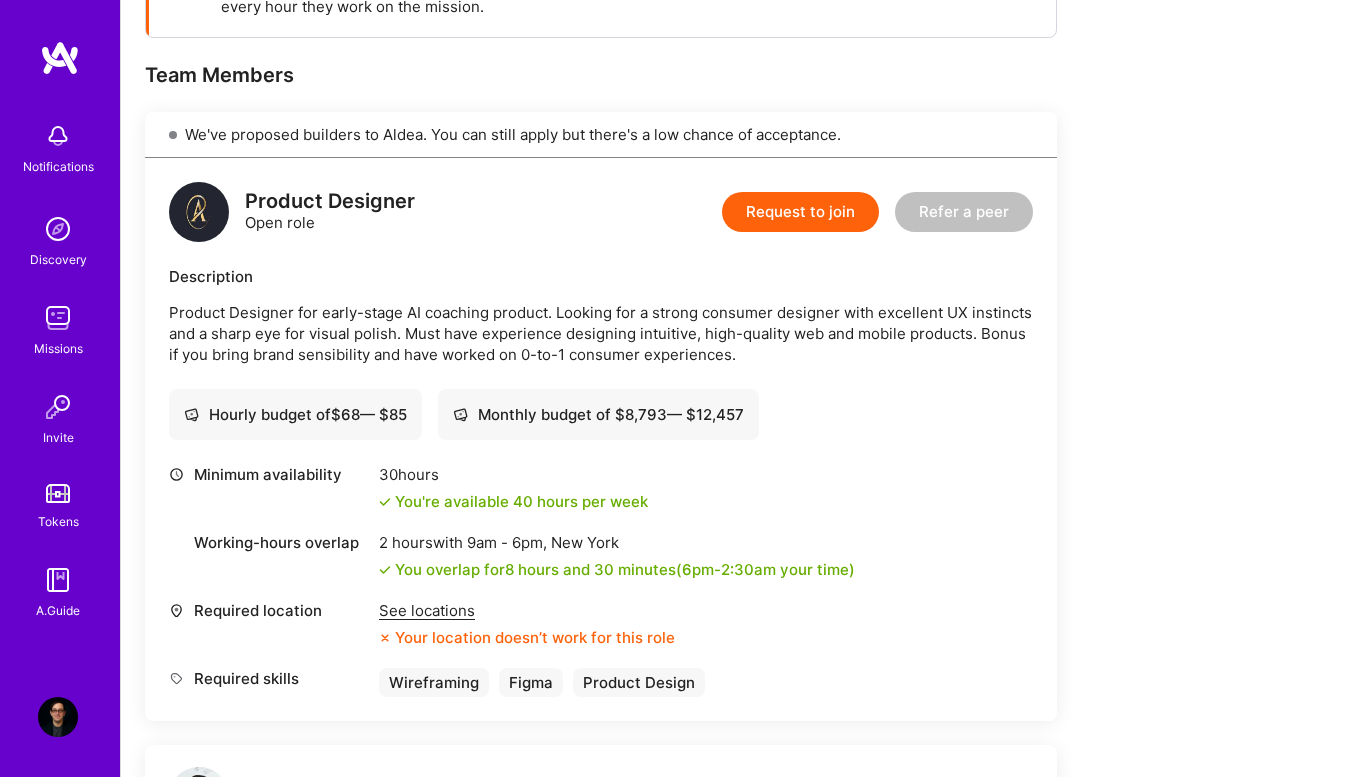scroll, scrollTop: 358, scrollLeft: 0, axis: vertical 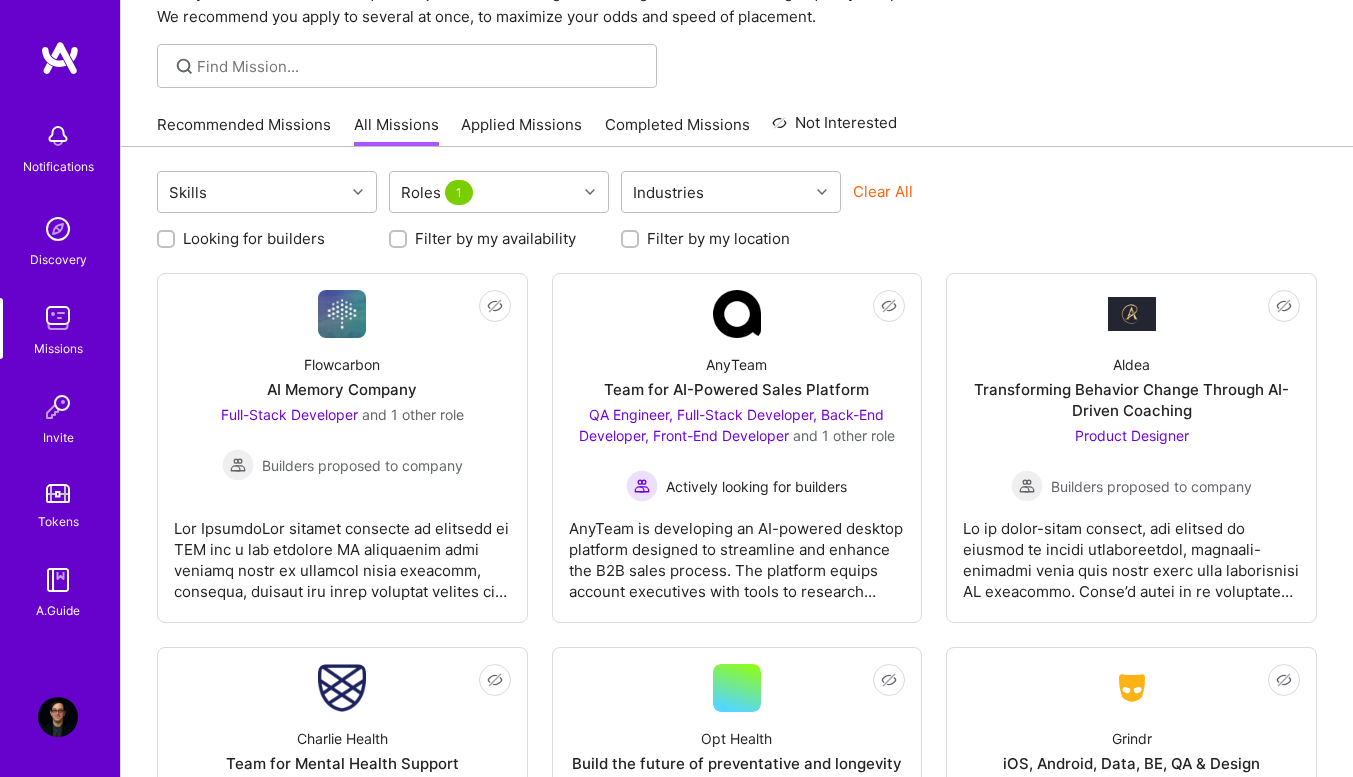 click on "QA Engineer, Full-Stack Developer, Back-End Developer, Front-End Developer   and 1 other role Actively looking for builders" at bounding box center (737, 453) 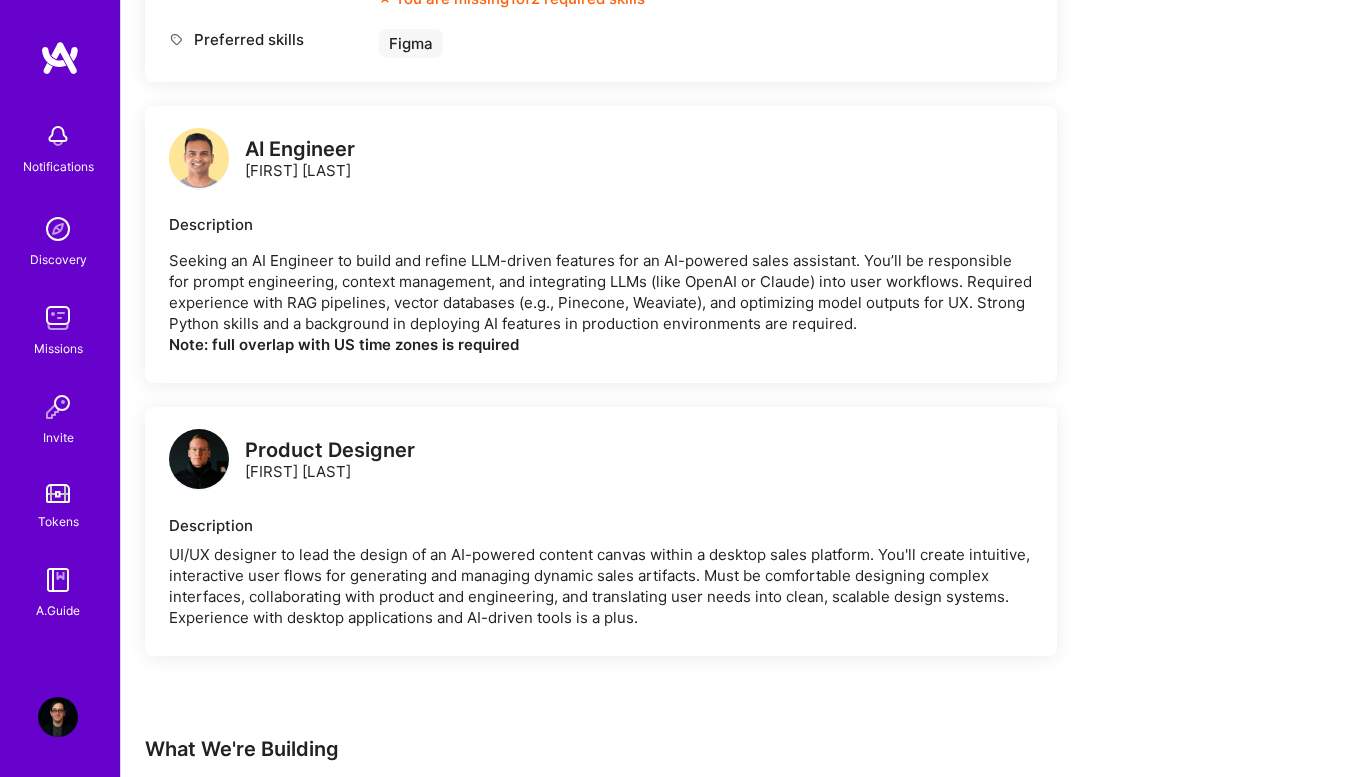 scroll, scrollTop: 1712, scrollLeft: 0, axis: vertical 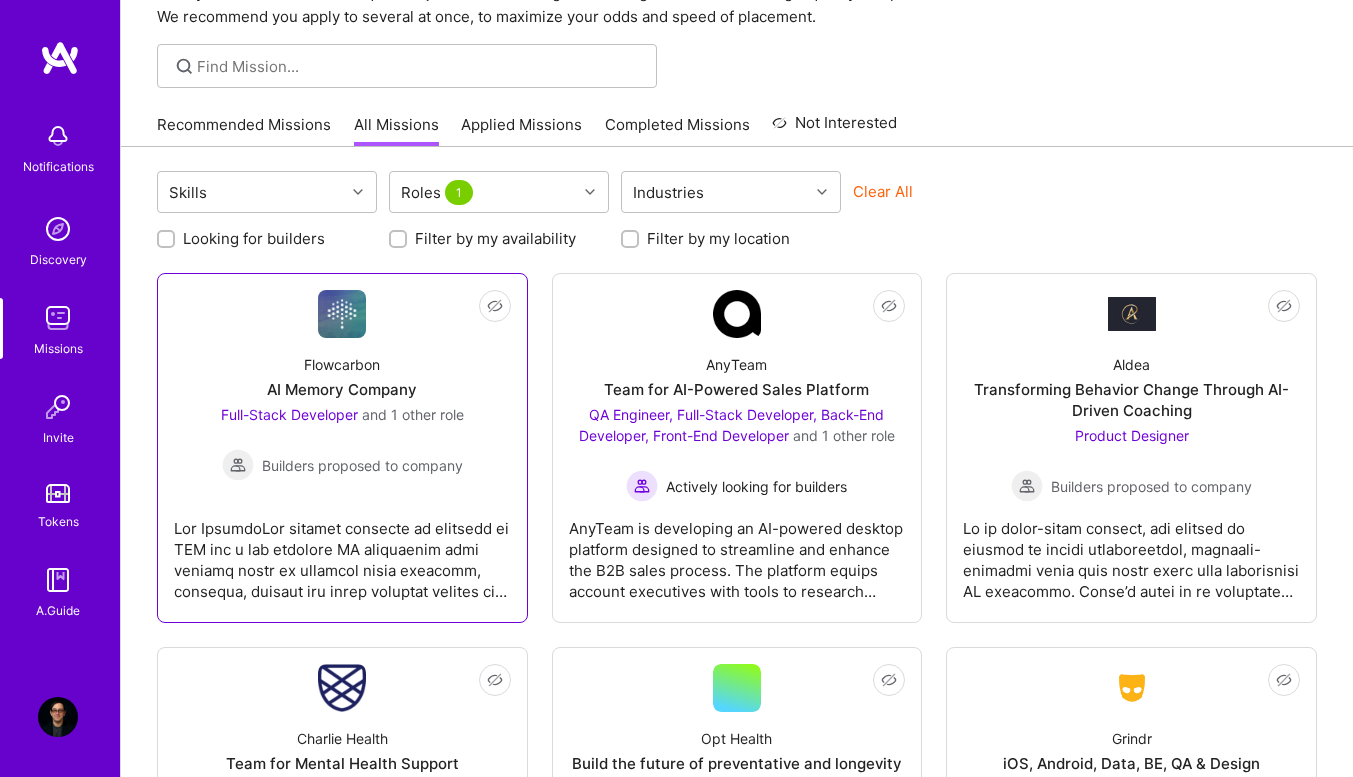 click at bounding box center (342, 552) 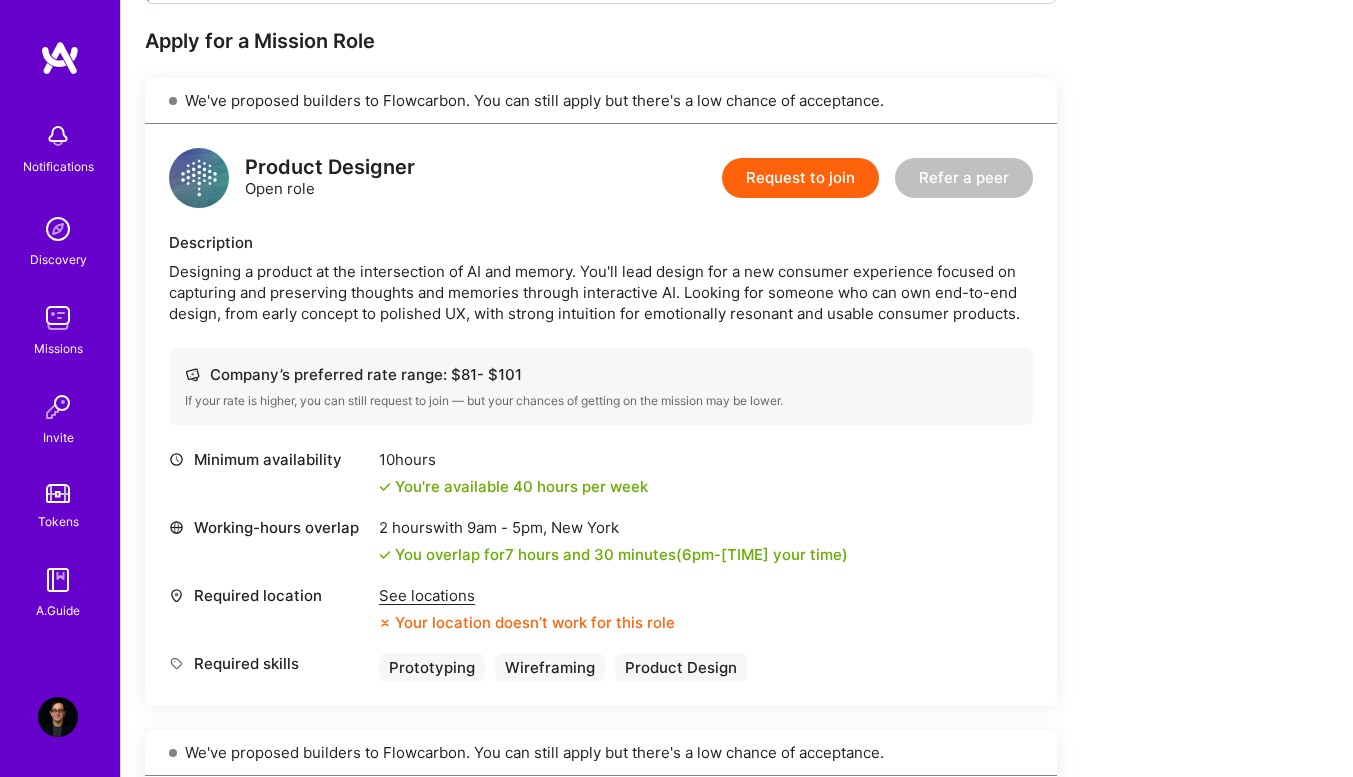 scroll, scrollTop: 352, scrollLeft: 0, axis: vertical 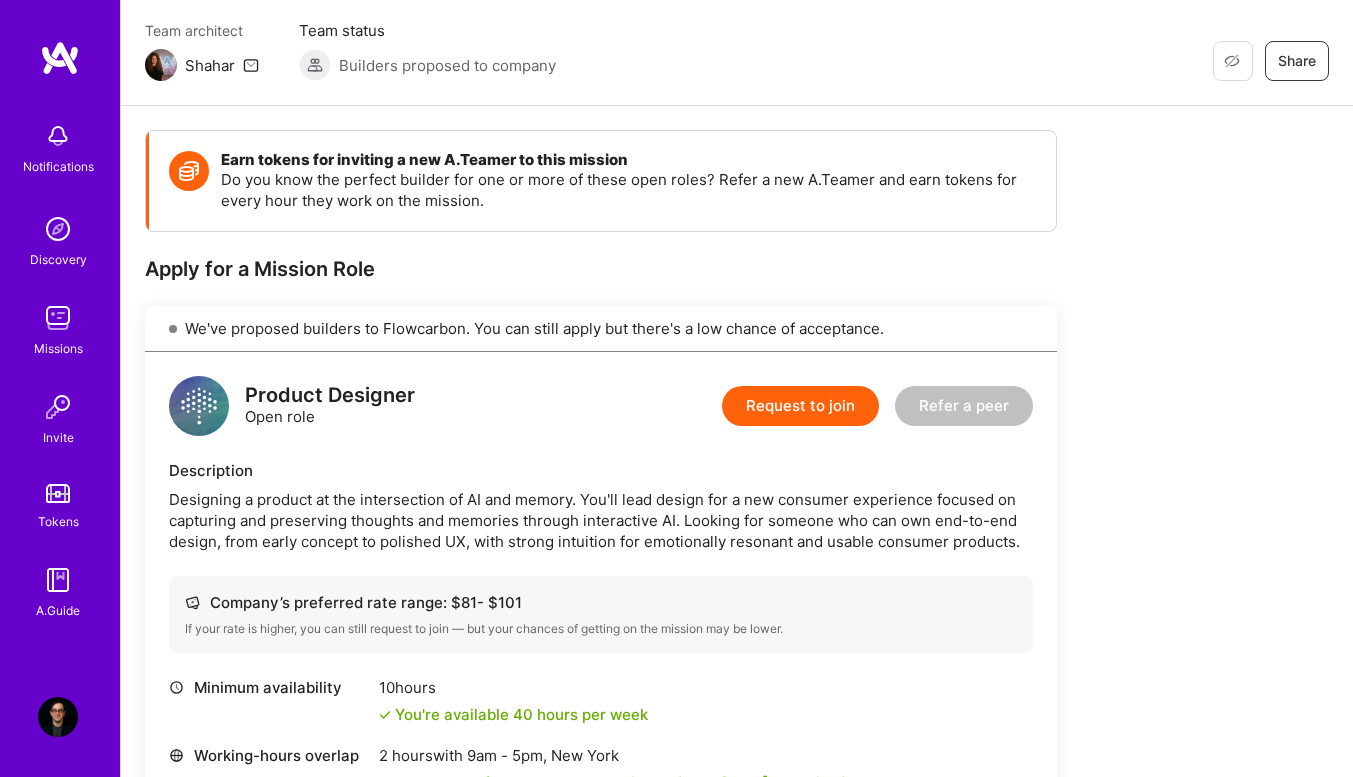 click on "Request to join" at bounding box center (800, 406) 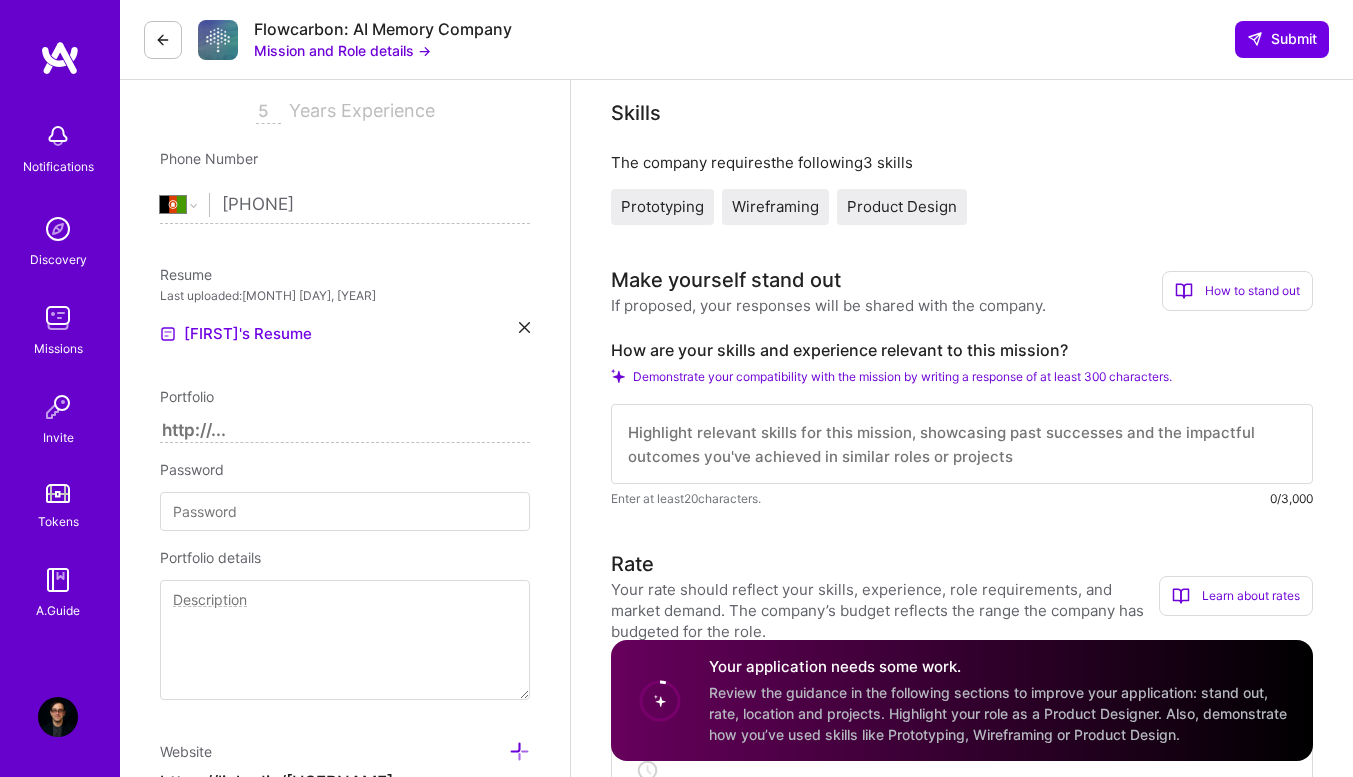 scroll, scrollTop: 347, scrollLeft: 0, axis: vertical 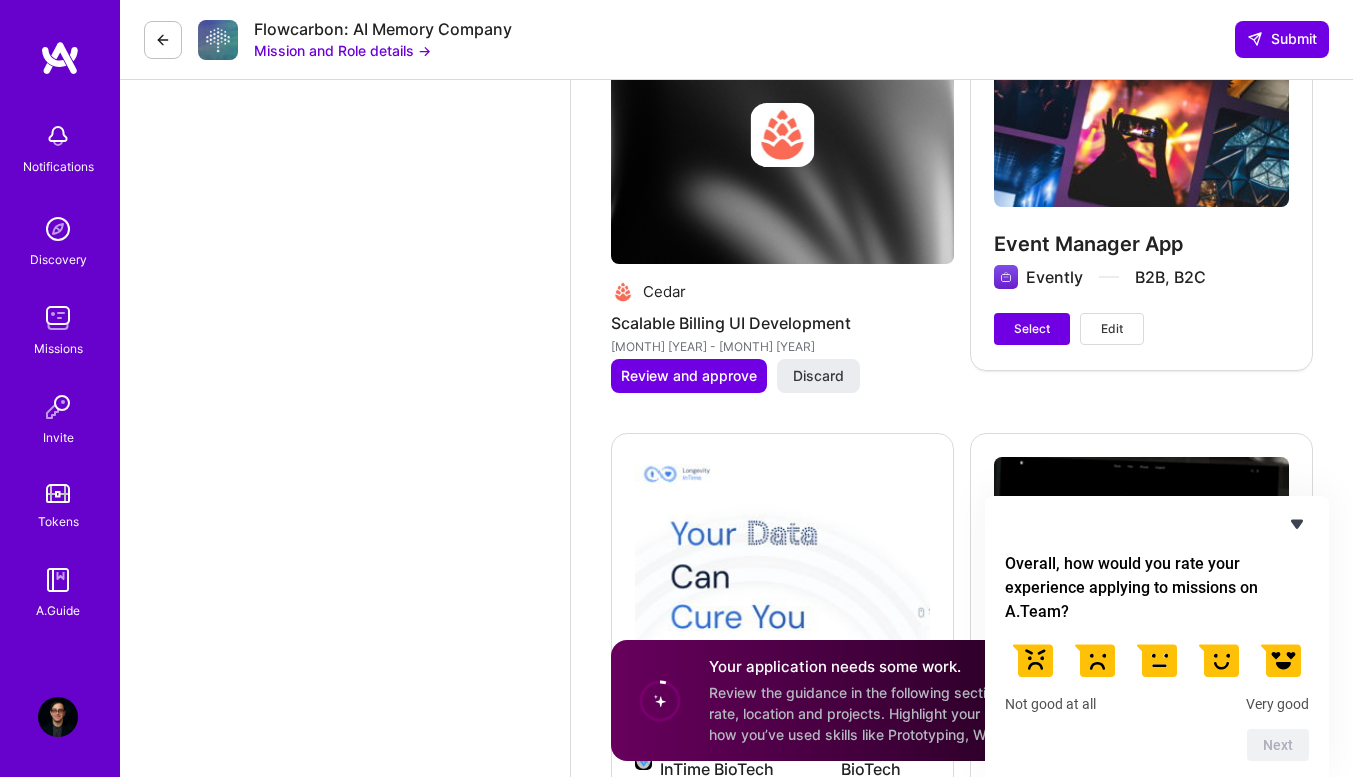 click 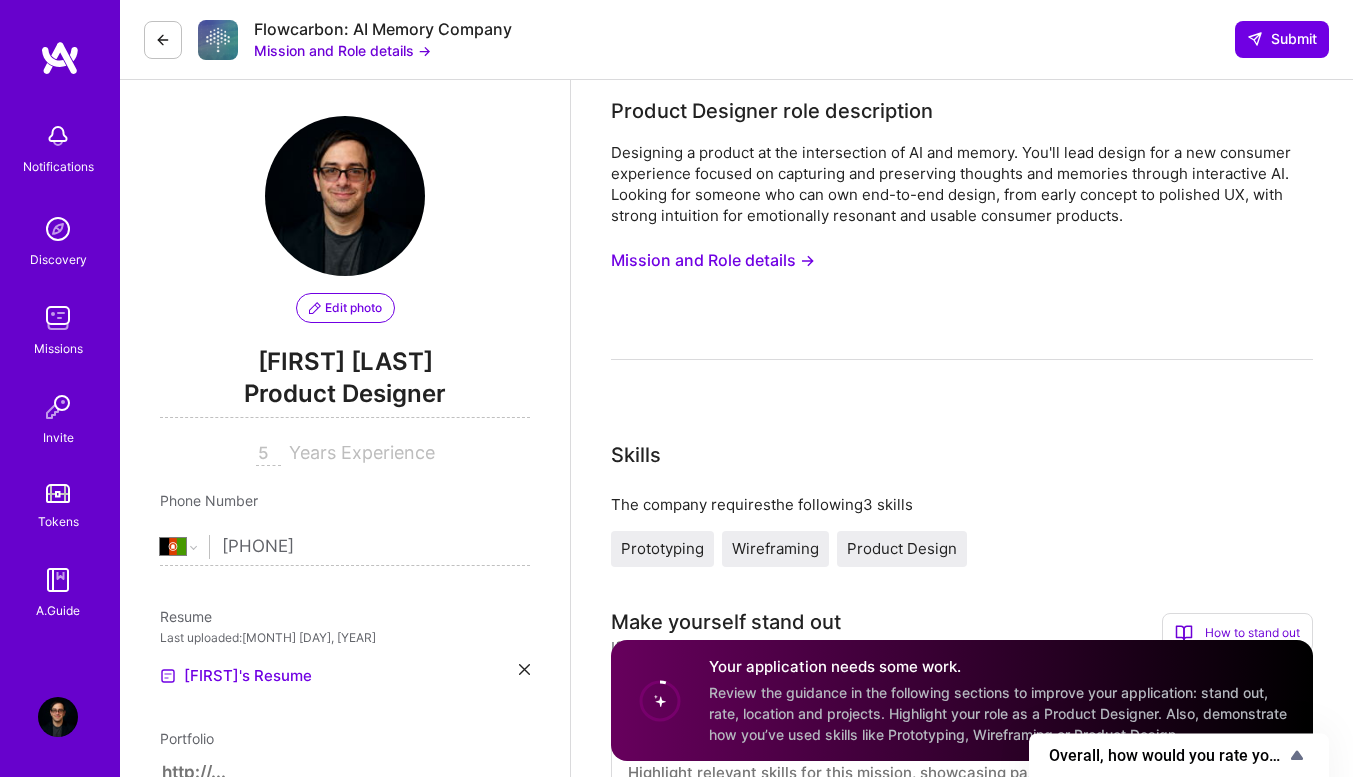 scroll, scrollTop: 0, scrollLeft: 0, axis: both 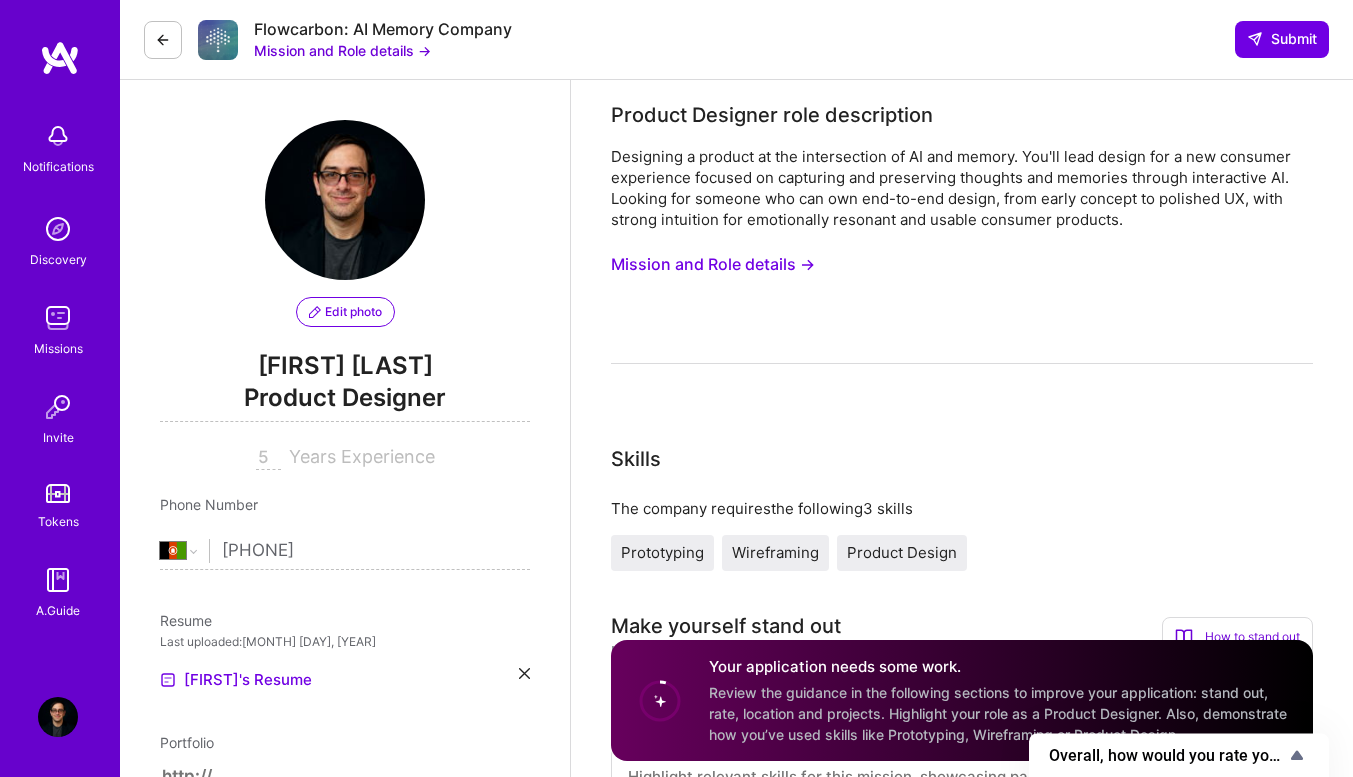 click at bounding box center (163, 40) 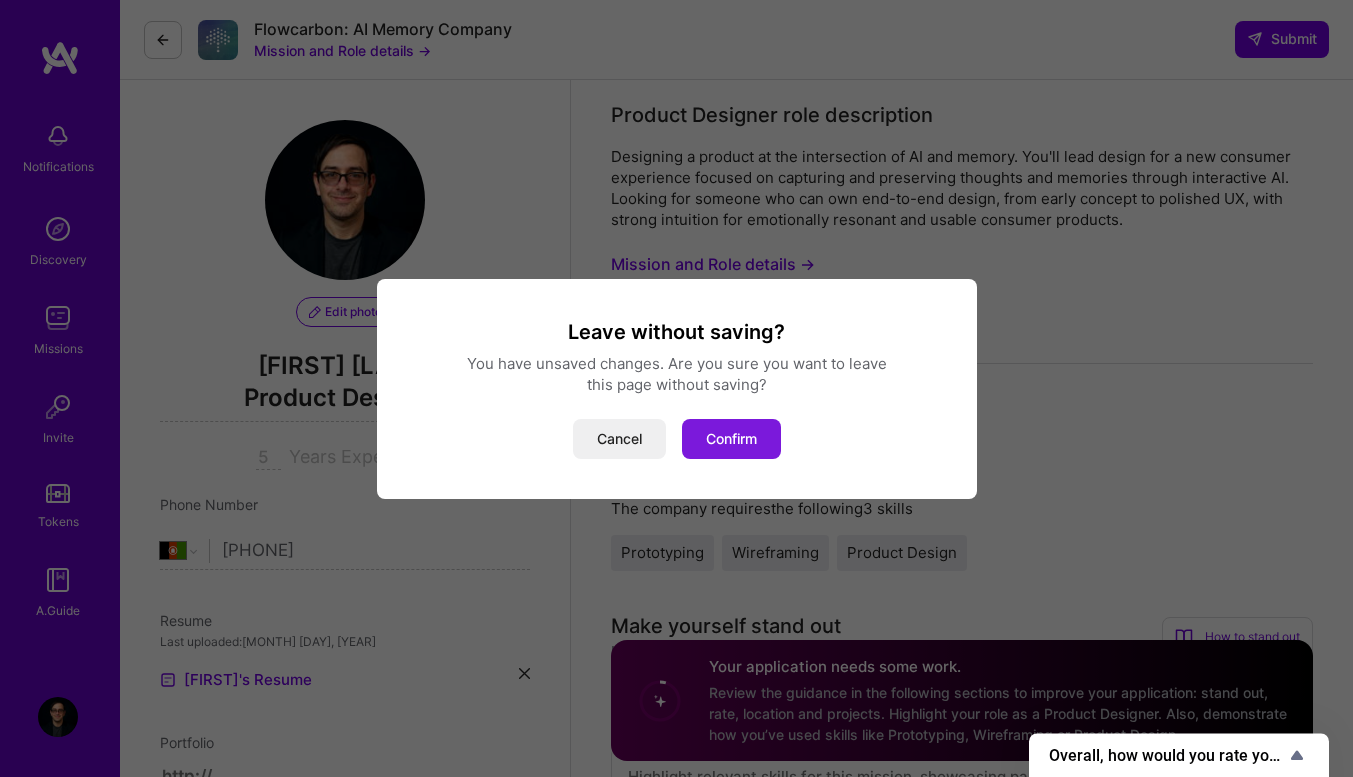 click on "Confirm" at bounding box center (731, 439) 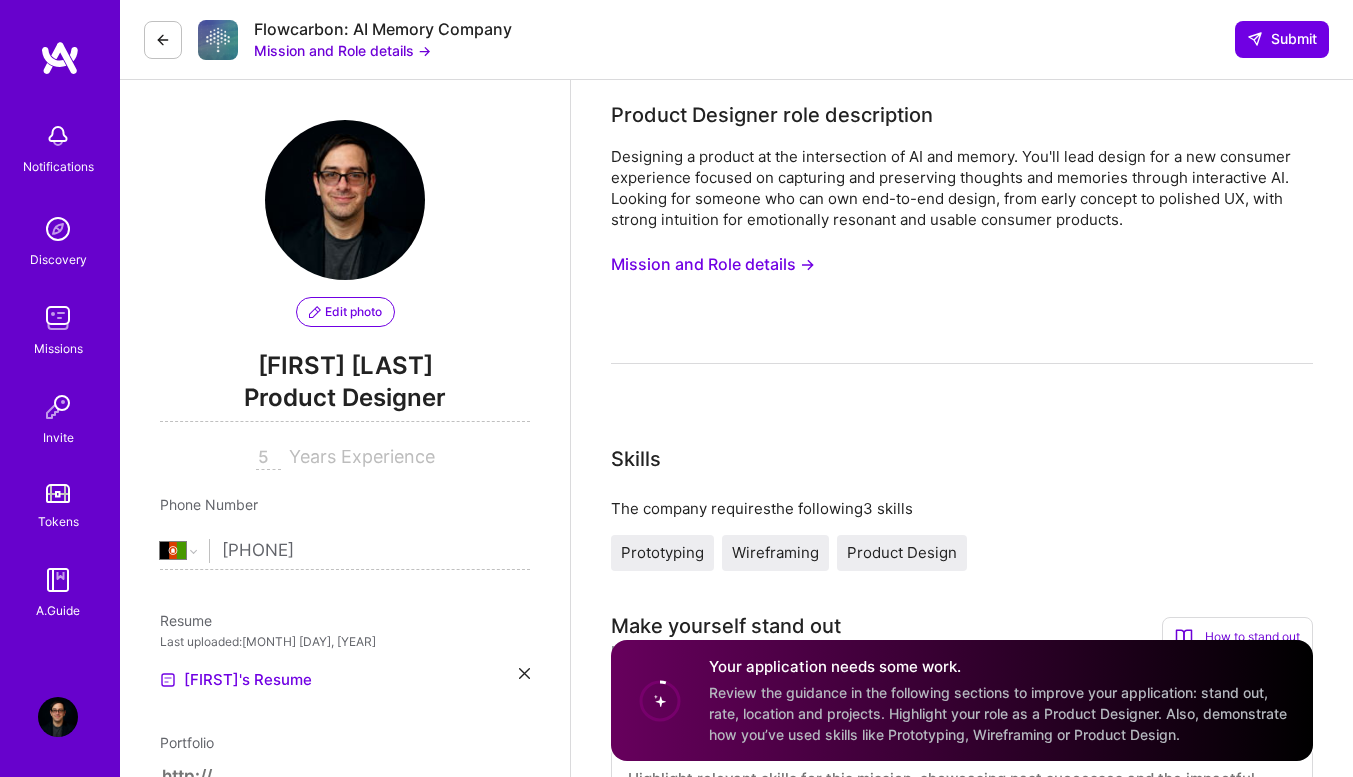 click at bounding box center [58, 318] 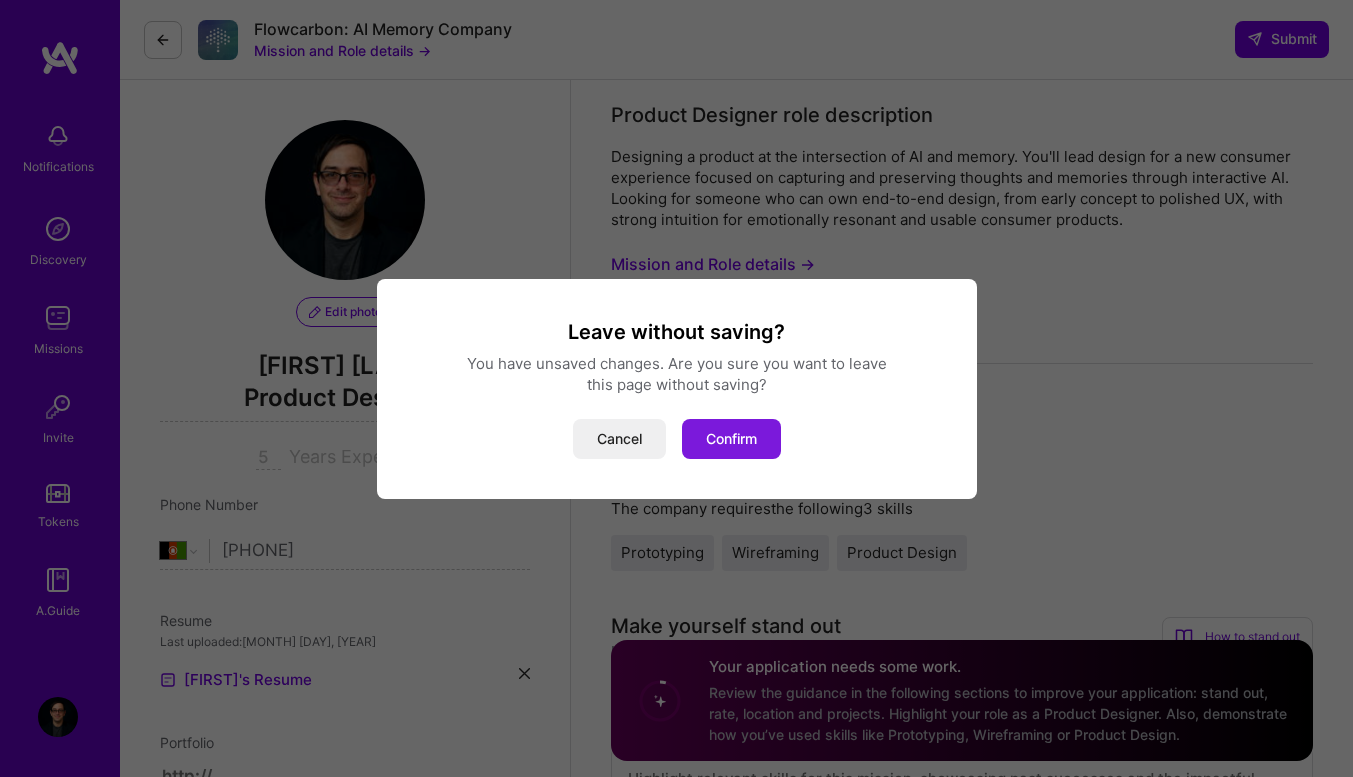 click on "Confirm" at bounding box center [731, 439] 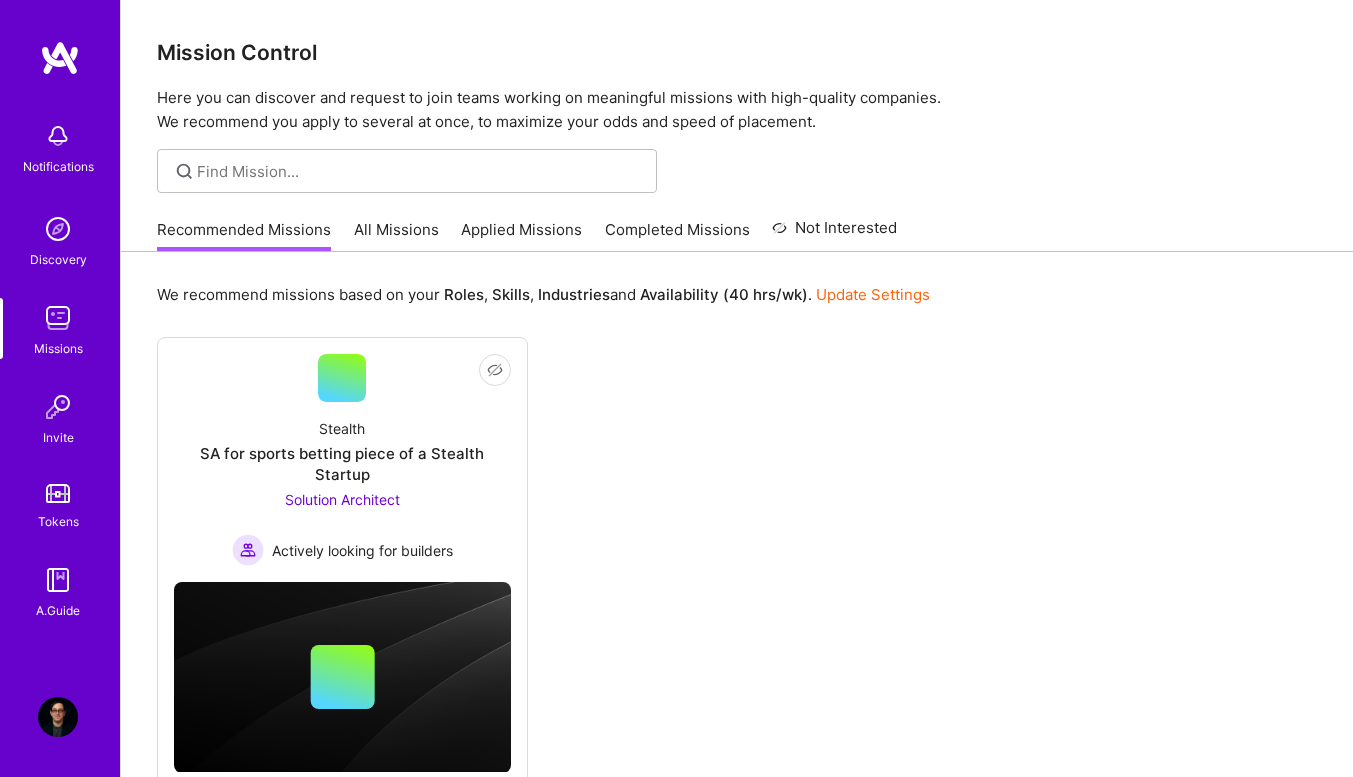 click on "All Missions" at bounding box center (396, 235) 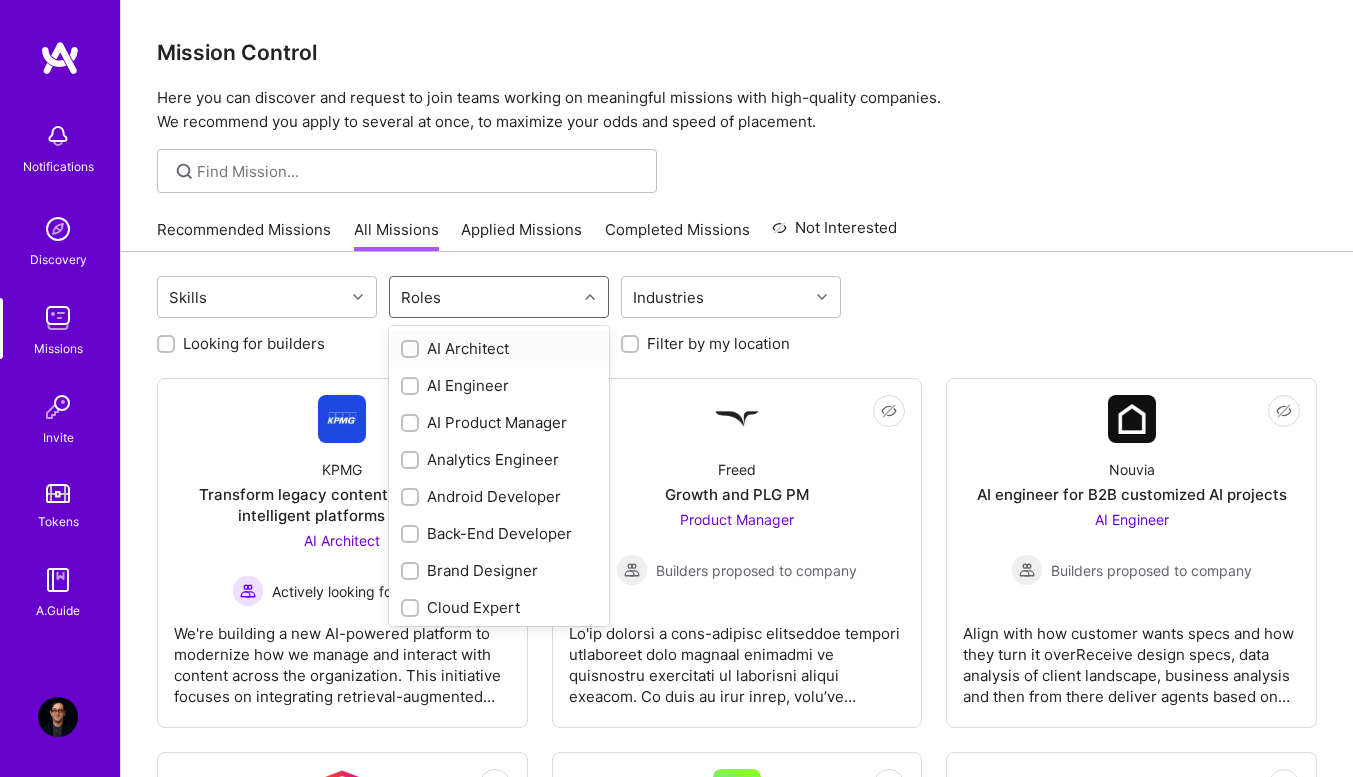click on "Roles" at bounding box center [421, 297] 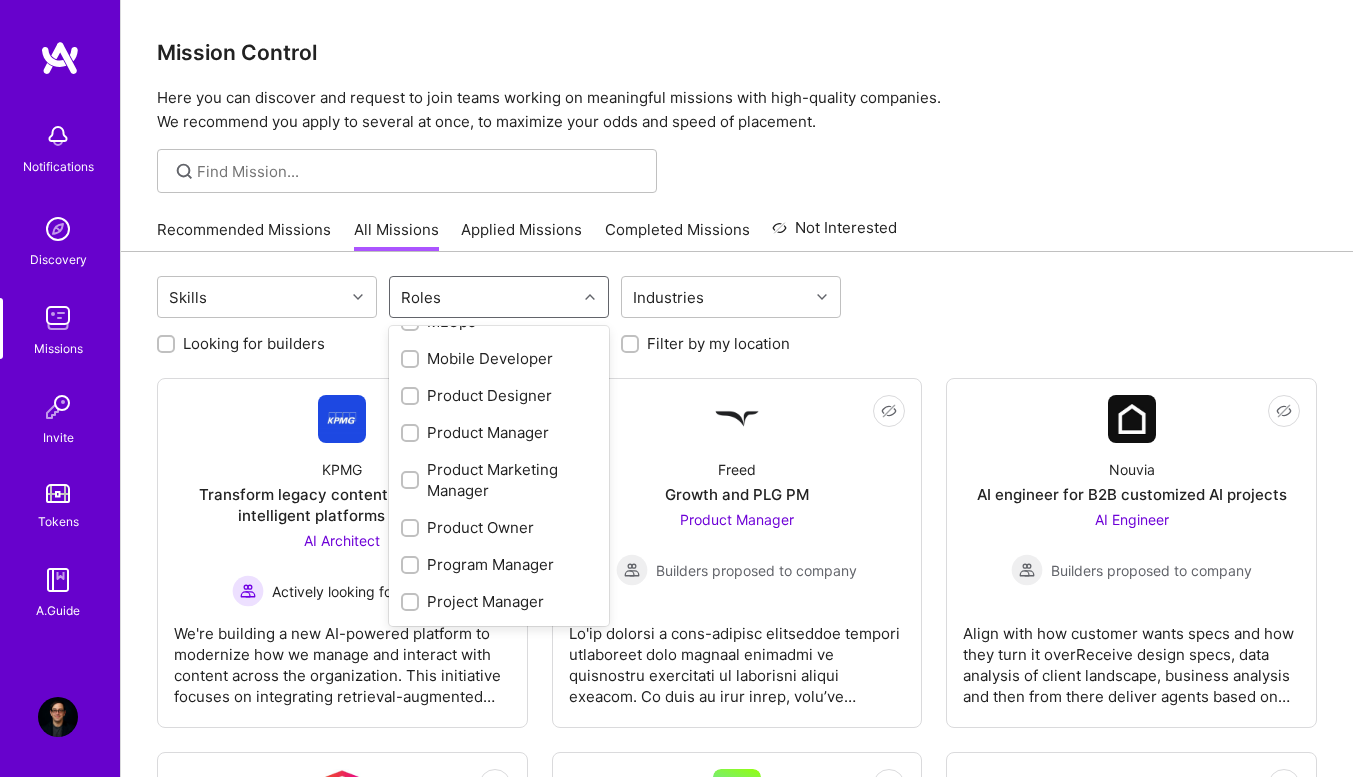 scroll, scrollTop: 865, scrollLeft: 0, axis: vertical 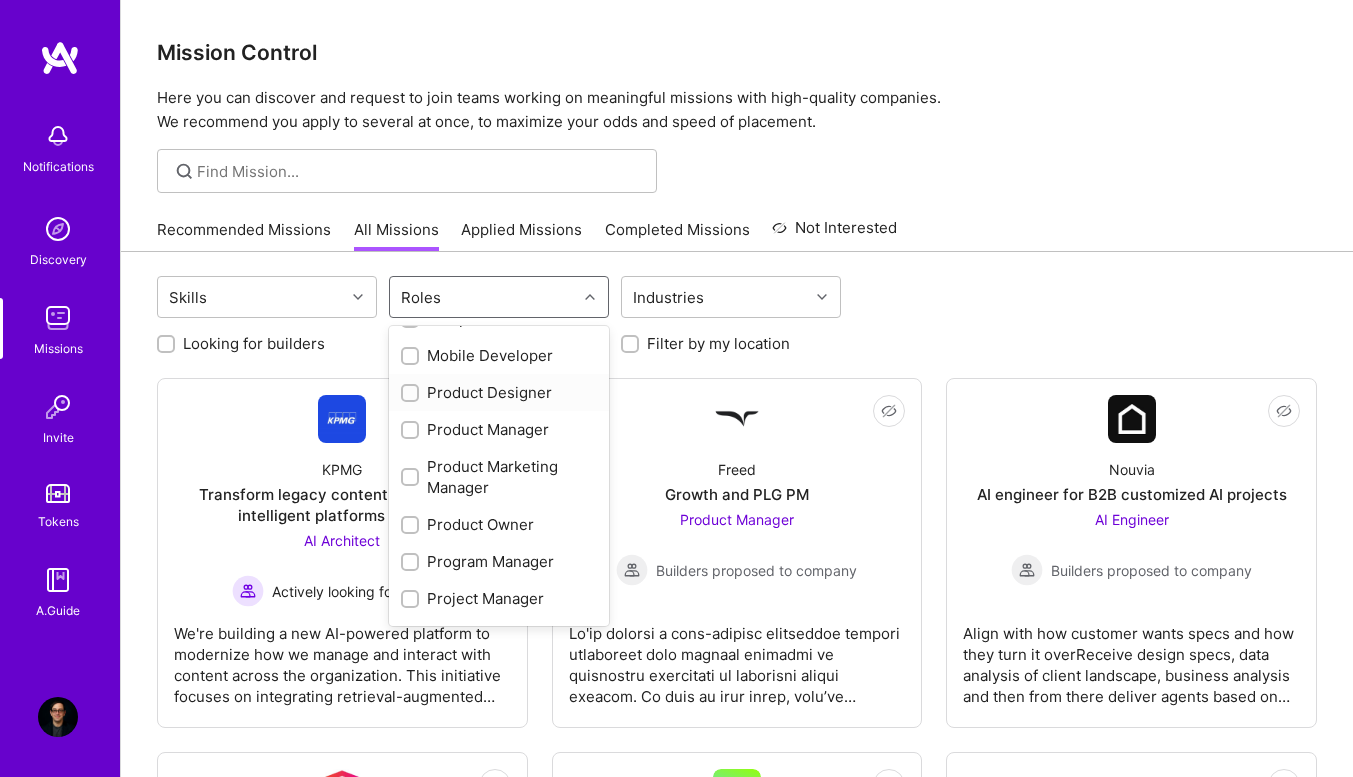 drag, startPoint x: 393, startPoint y: 392, endPoint x: 412, endPoint y: 393, distance: 19.026299 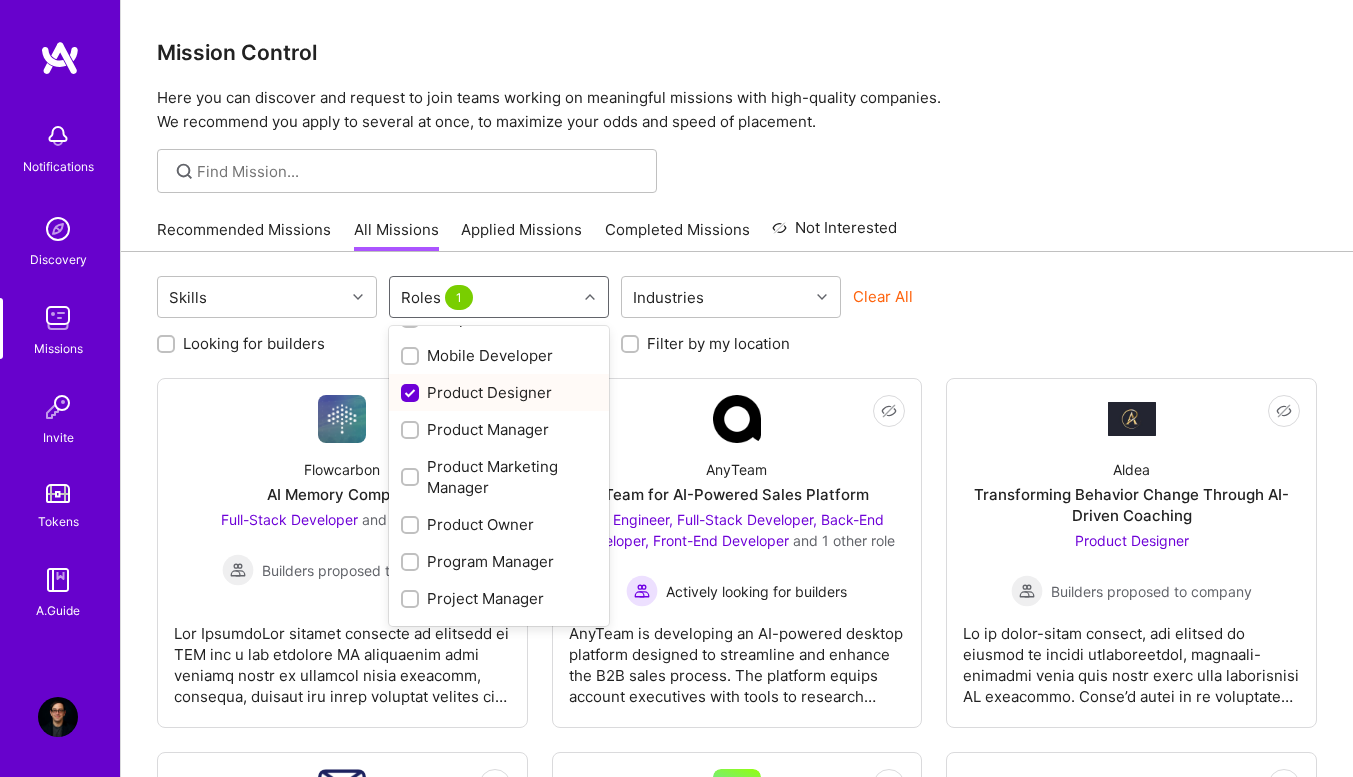 click at bounding box center [412, 394] 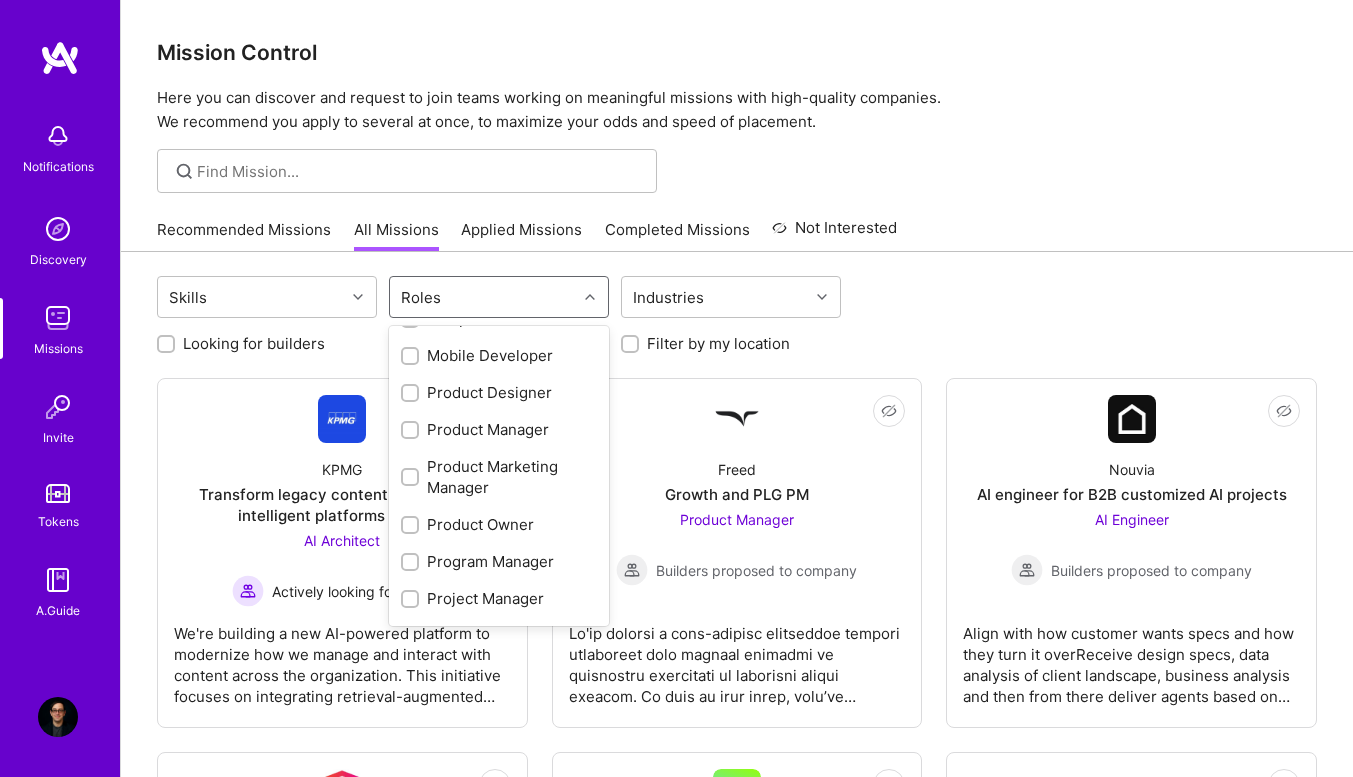 click at bounding box center [412, 394] 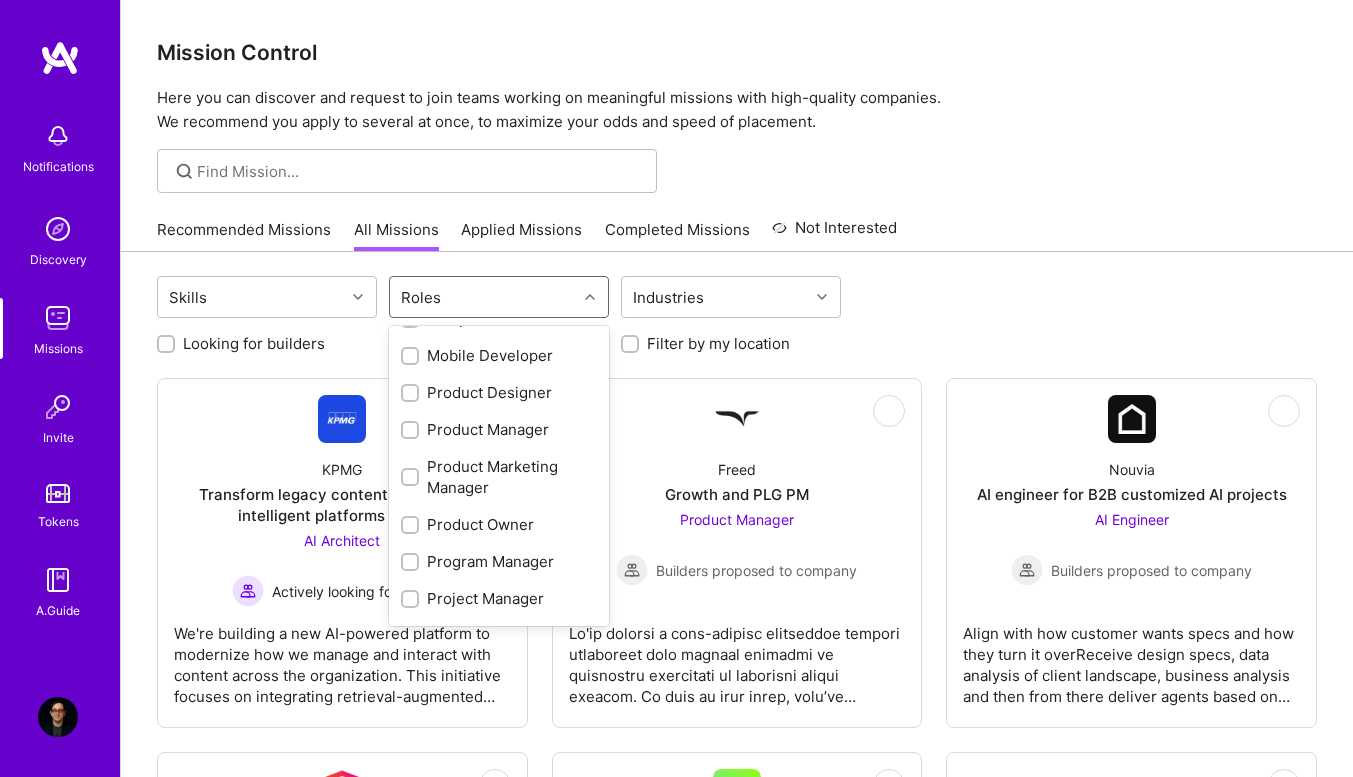 checkbox on "true" 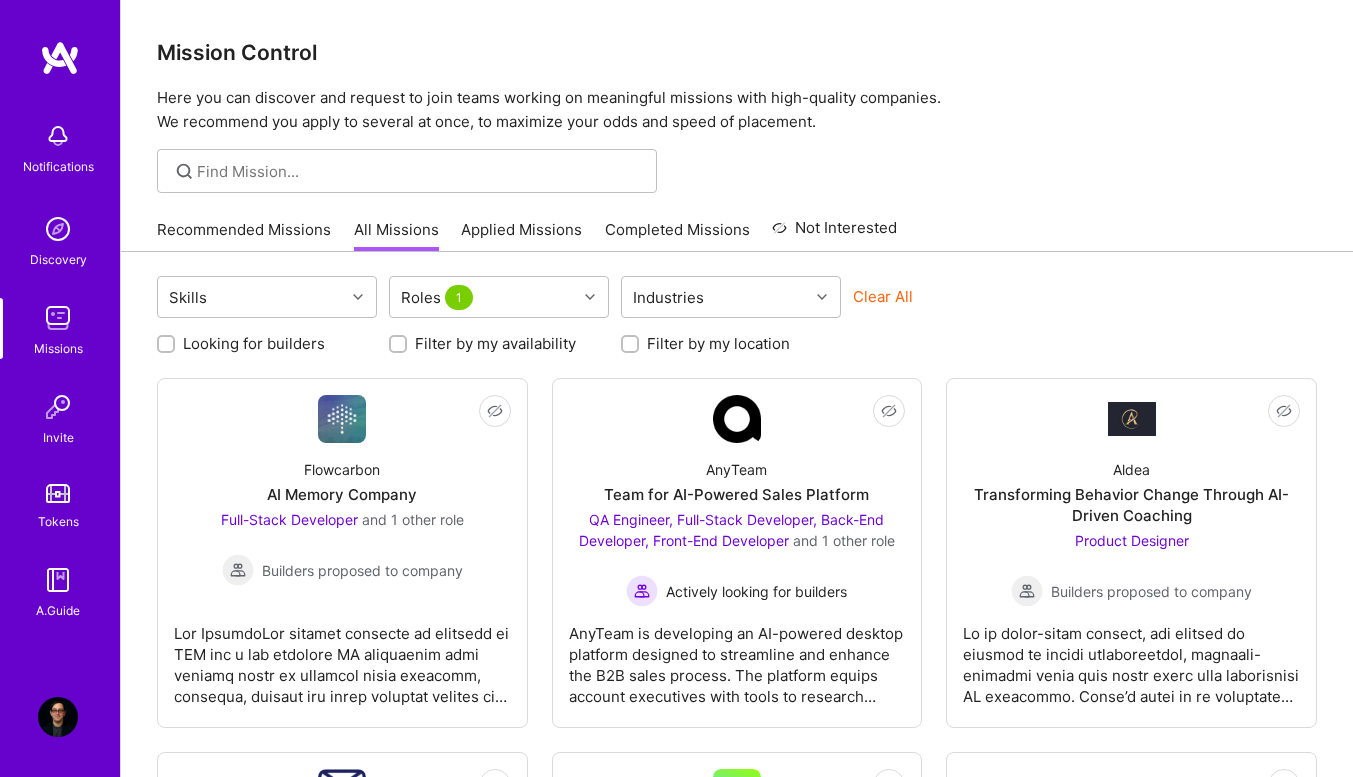 click on "Skills Roles 1 Industries Clear All Looking for builders Filter by my availability Filter by my location Not Interested Flowcarbon AI Memory Company Full-Stack Developer and 1 other role Builders proposed to company Not Interested AnyTeam Team for AI-Powered Sales Platform QA Engineer, Full-Stack Developer, Back-End Developer, Front-End Developer and 1 other role Actively looking for builders AnyTeam is developing an AI-powered desktop platform designed to streamline and enhance the B2B sales process. The platform equips account executives with tools to research prospects, prepare for meetings, generate personalized sales materials, and receive real-time support during live calls. Core features include automated account insights, AI-generated battle cards and messaging, CRM and drive integrations, and a freemium billing model. The current focus is on building an AI-driven content canvas, integrating with platforms like Salesforce via Unified, and implementing feature gating tied to Stripe-based plans." at bounding box center [737, 888] 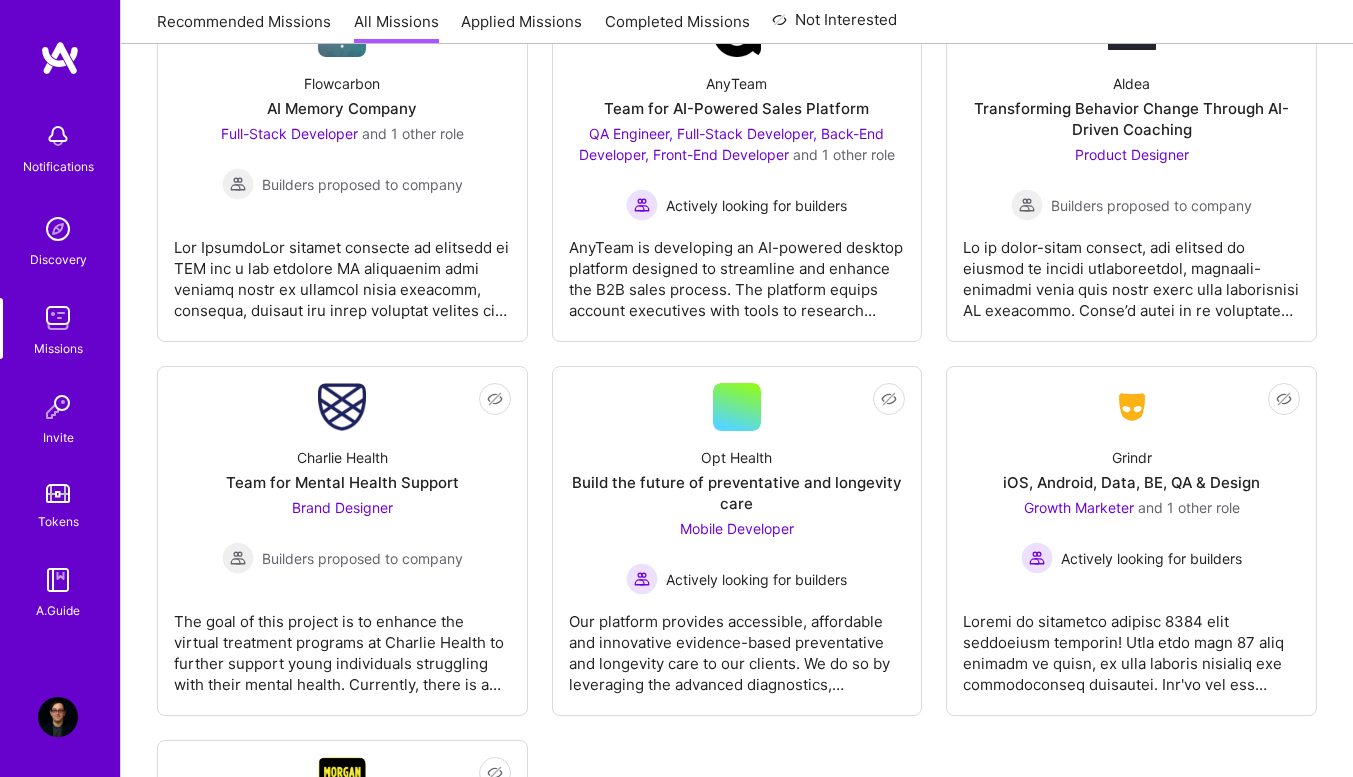 scroll, scrollTop: 414, scrollLeft: 0, axis: vertical 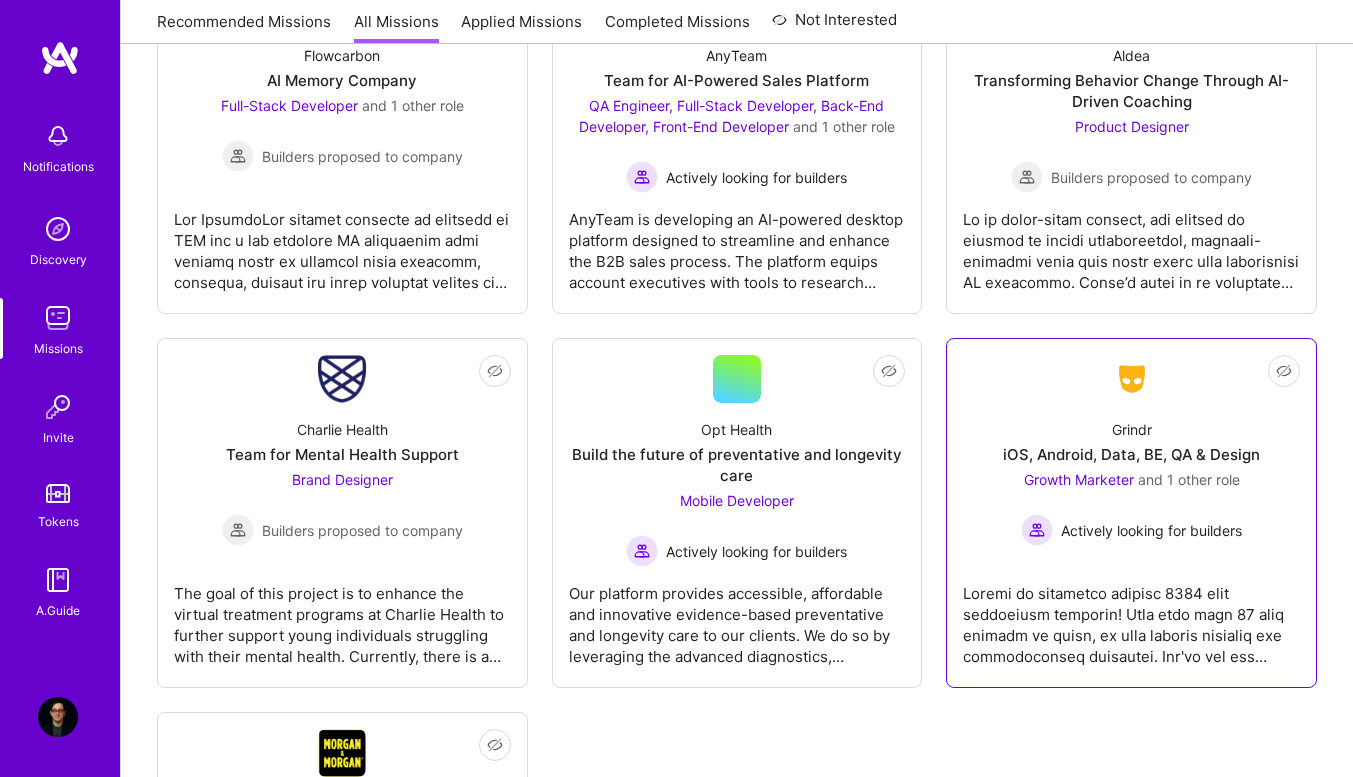 click on "Not Interested Grindr iOS, Android, Data, BE, QA & Design Growth Marketer and 1 other role Actively looking for builders" at bounding box center [1131, 513] 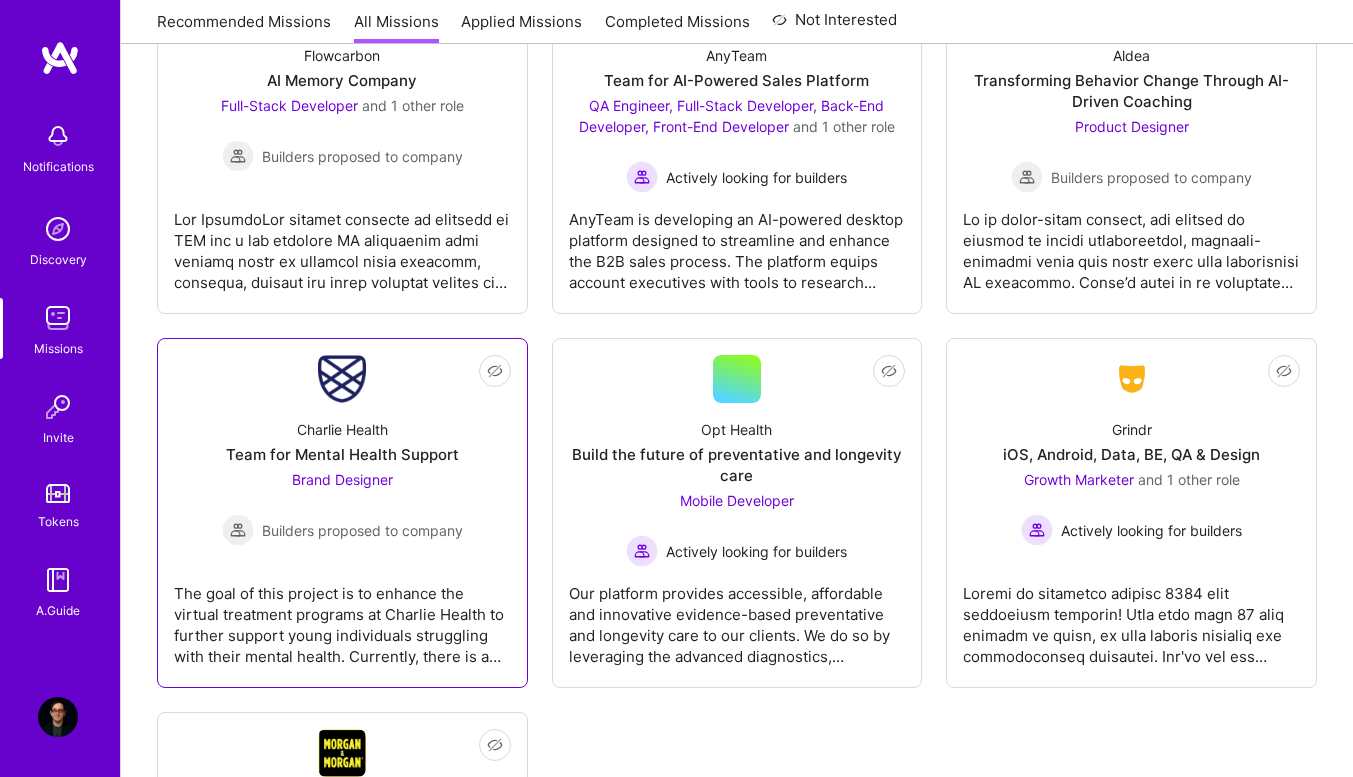 click on "Charlie Health" at bounding box center [342, 429] 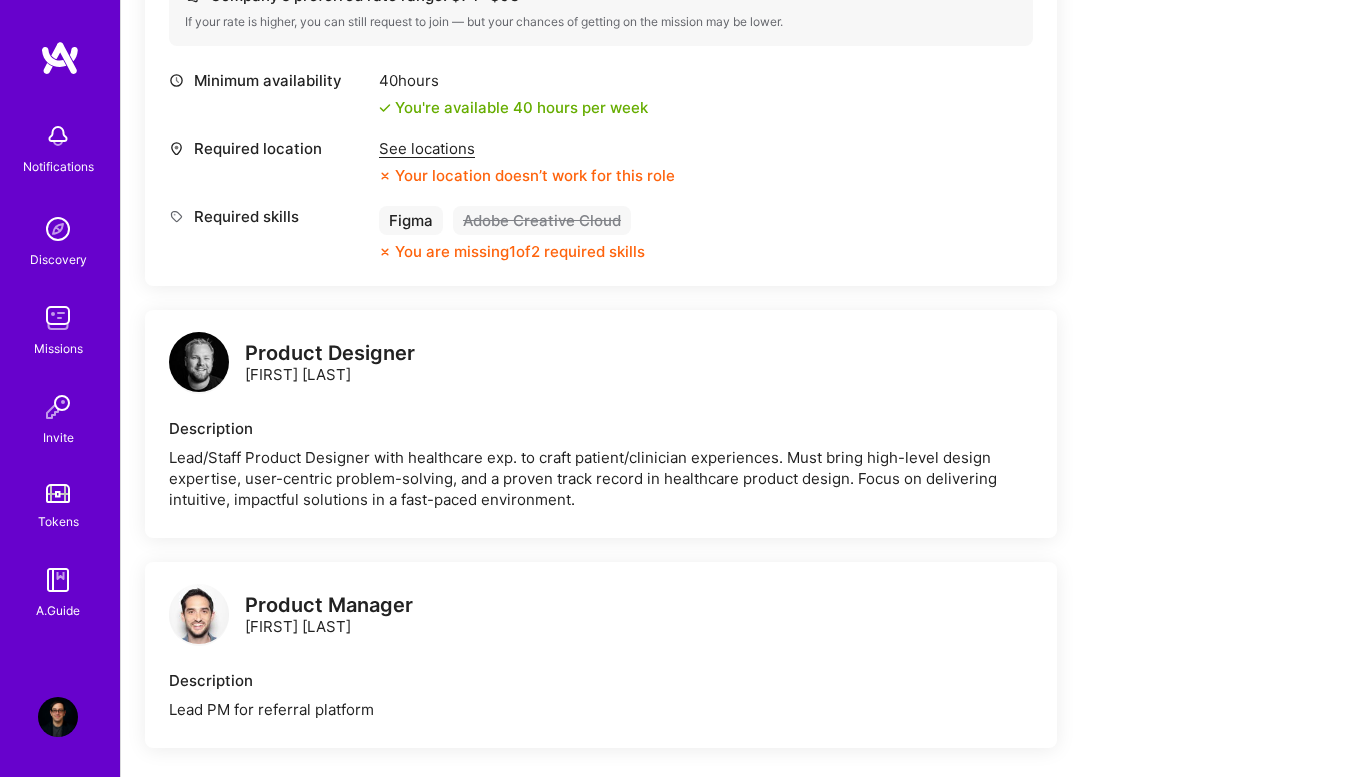 scroll, scrollTop: 768, scrollLeft: 0, axis: vertical 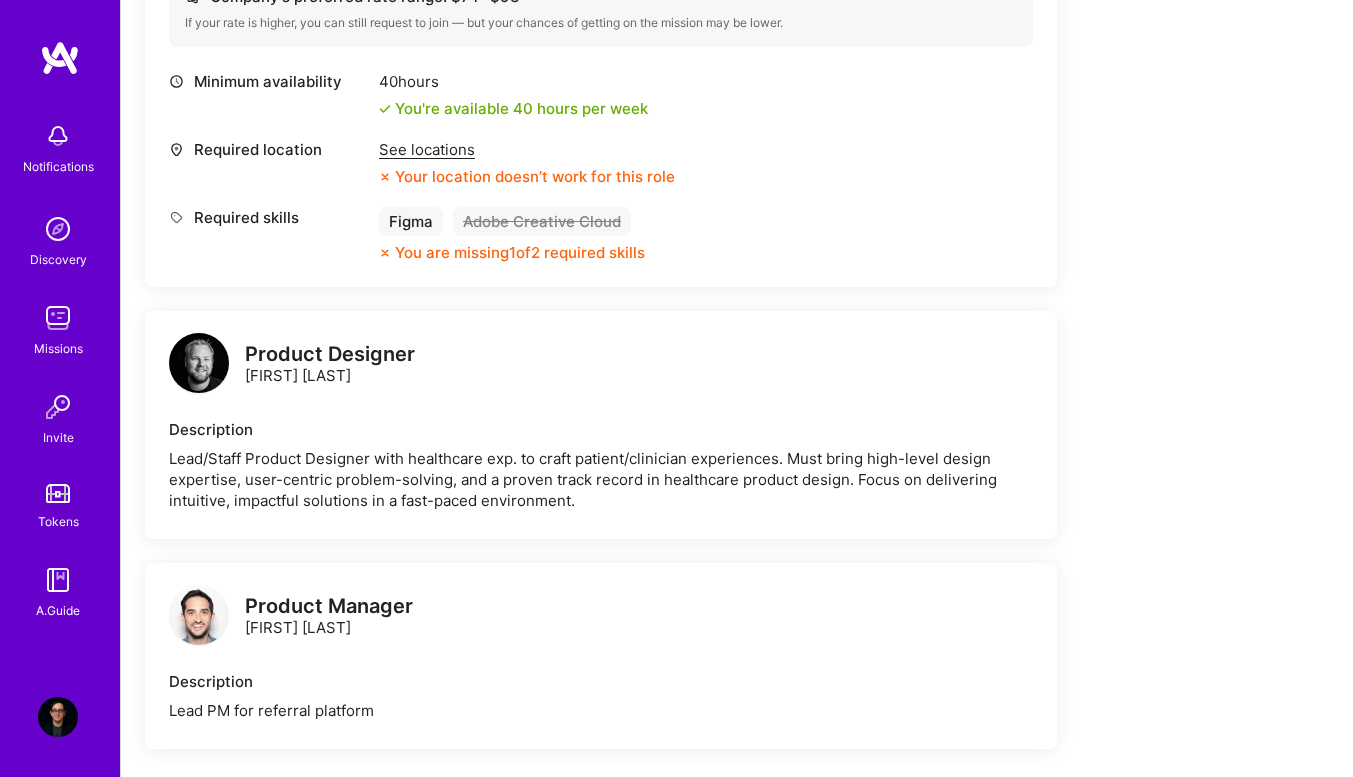 click at bounding box center (199, 363) 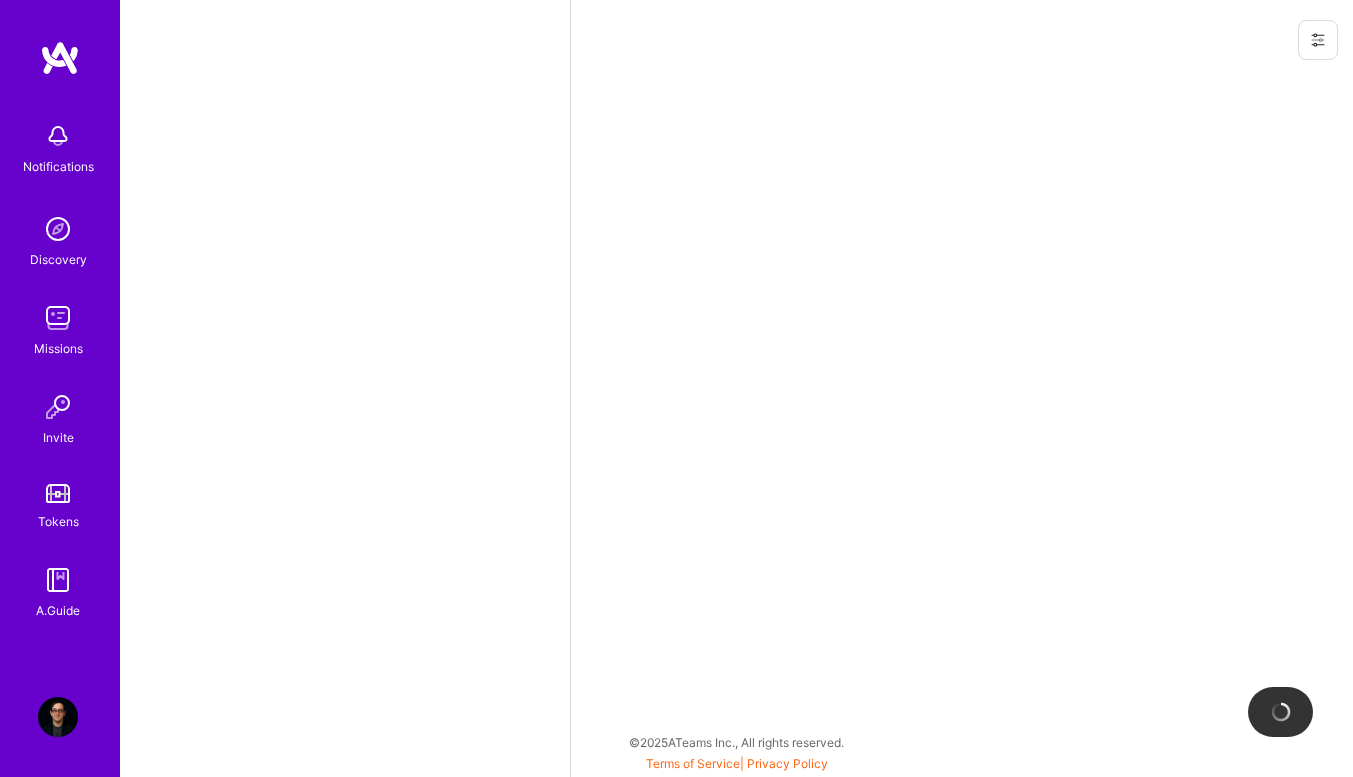 scroll, scrollTop: 0, scrollLeft: 0, axis: both 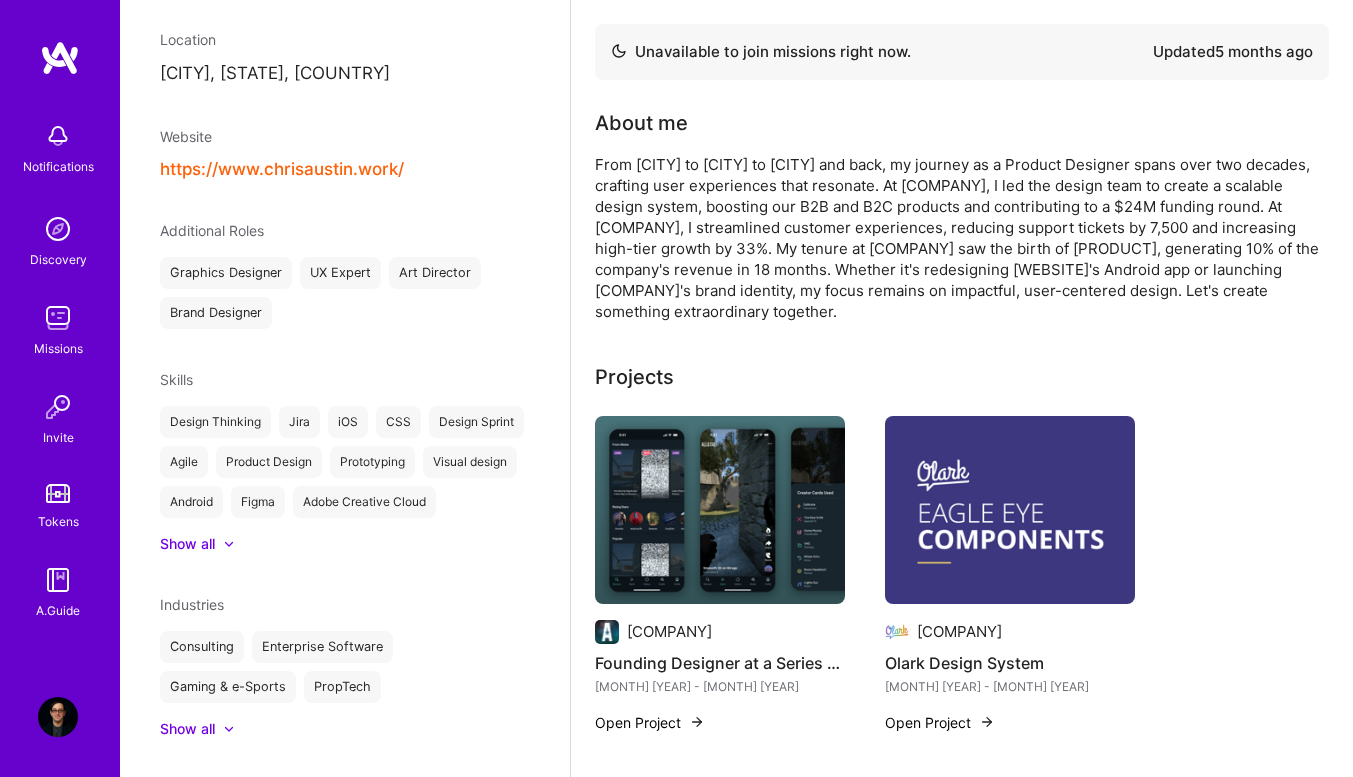 click on "https://www.chrisaustin.work/" at bounding box center [282, 169] 